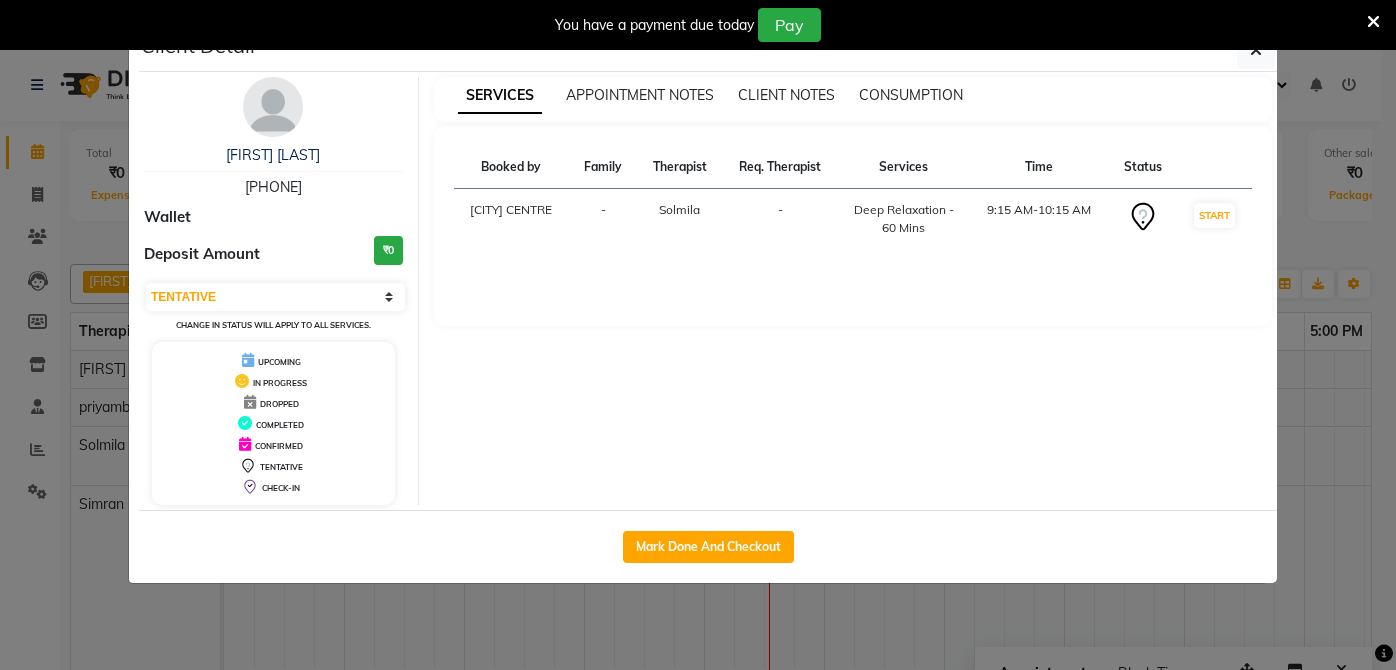 select on "7" 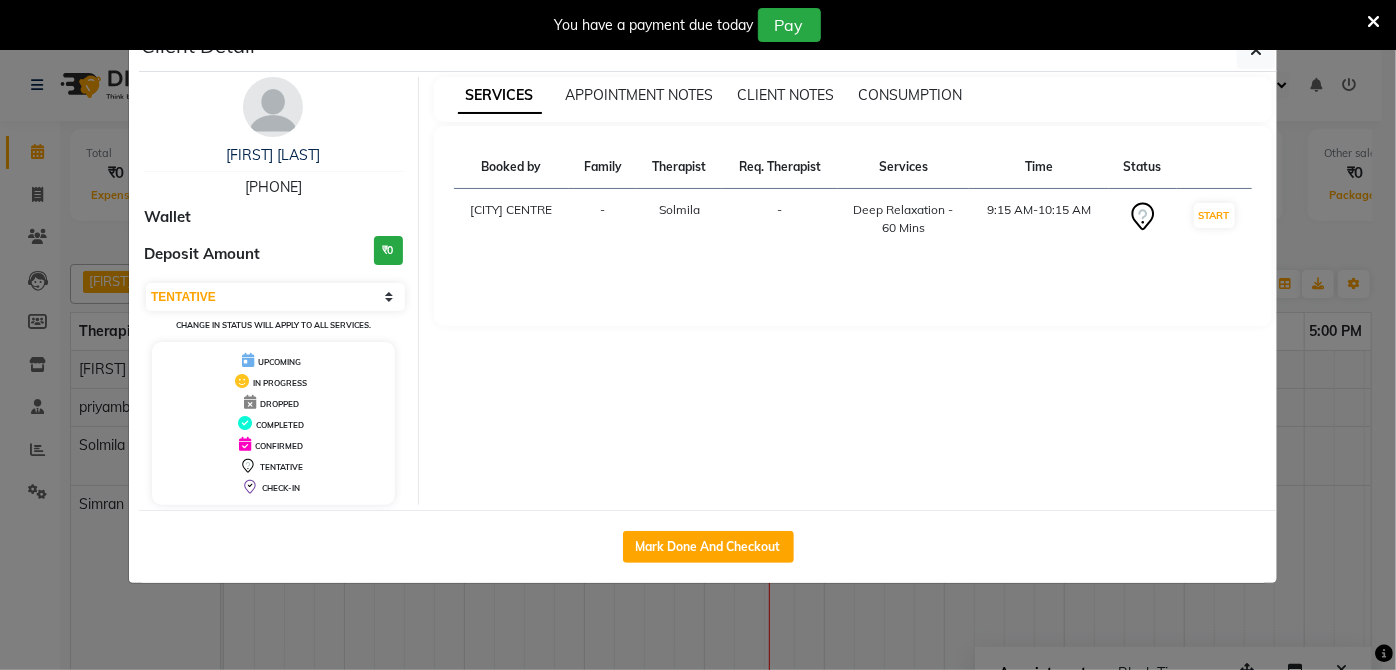 scroll, scrollTop: 0, scrollLeft: 0, axis: both 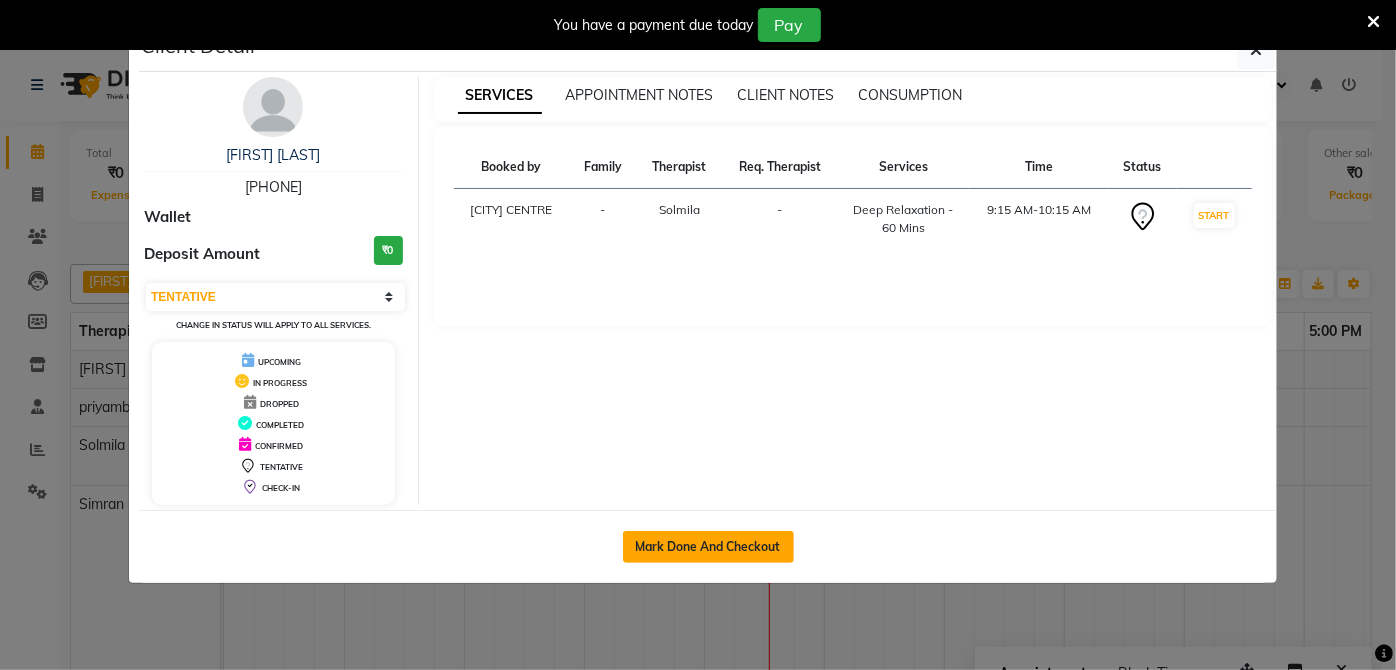 click on "Mark Done And Checkout" 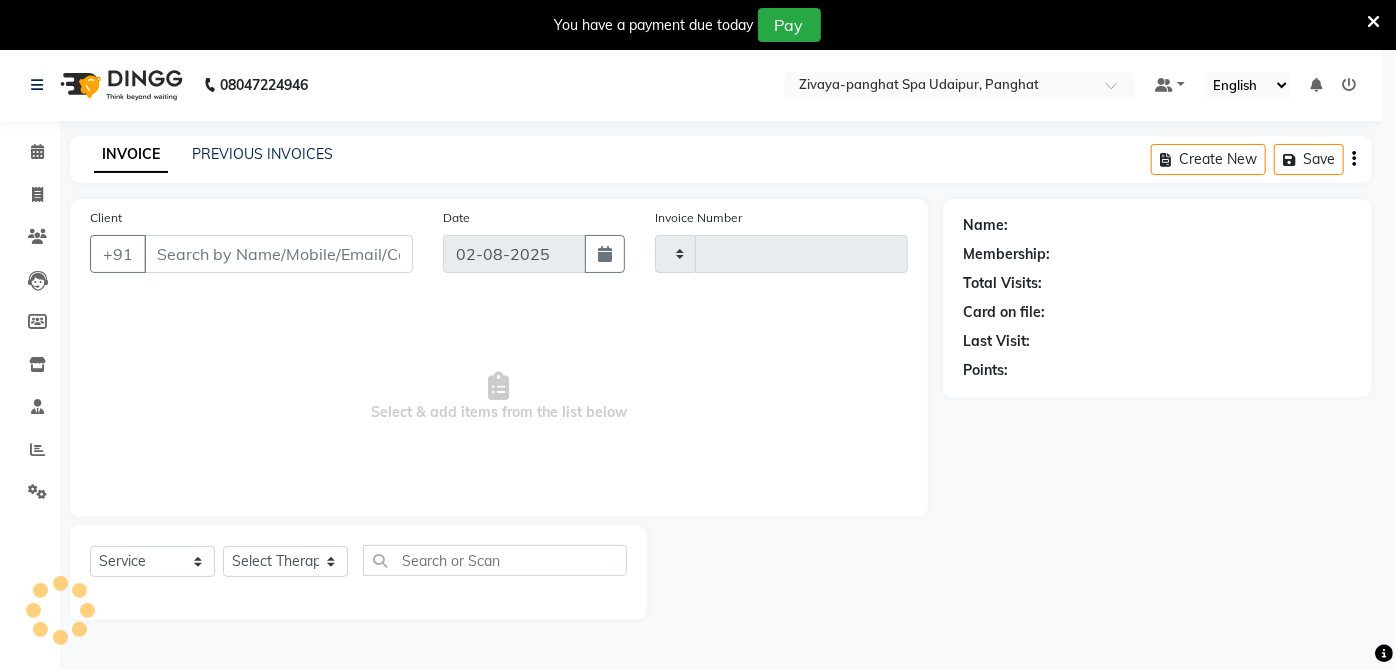 type on "0202" 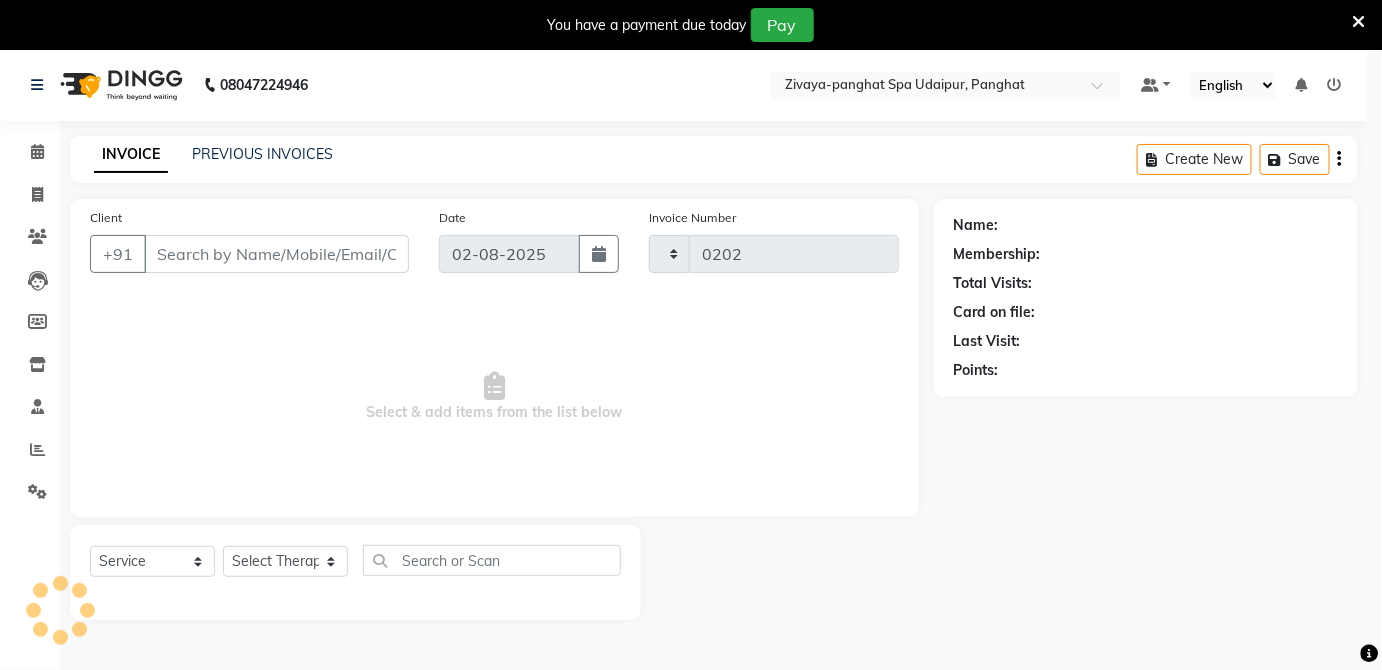 select on "6945" 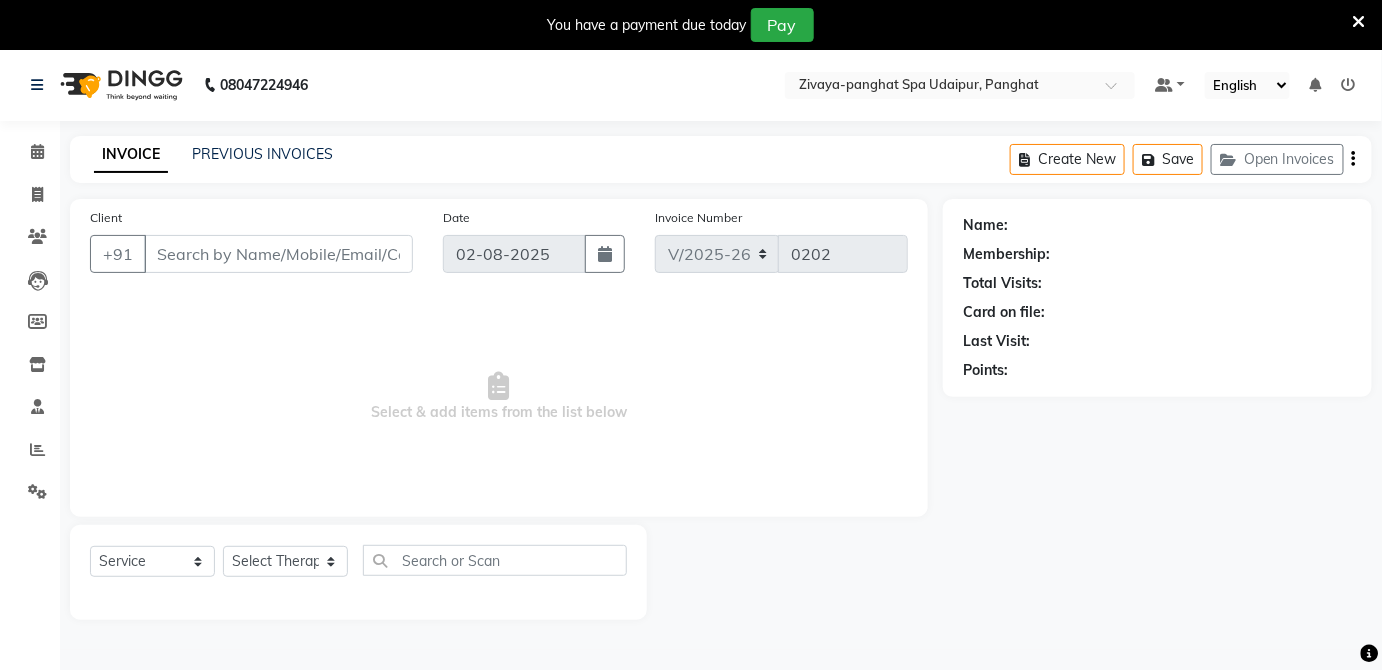 type on "[PHONE]" 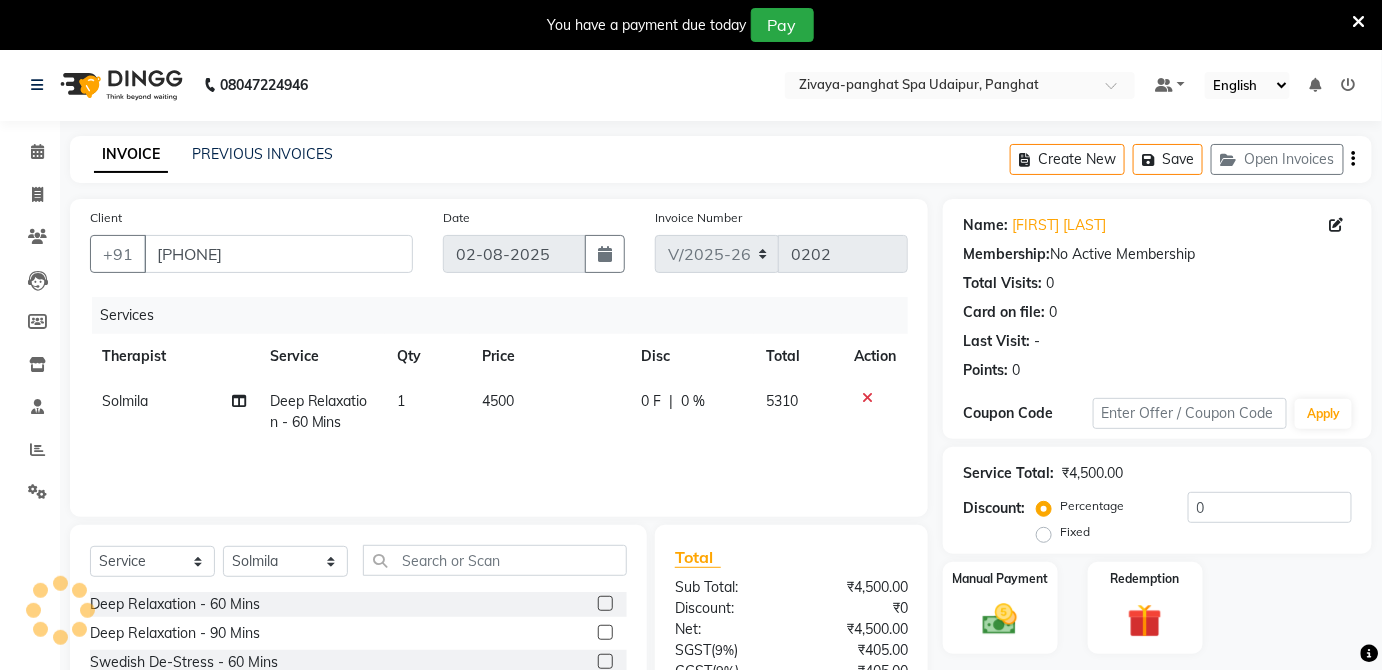 click at bounding box center (1359, 22) 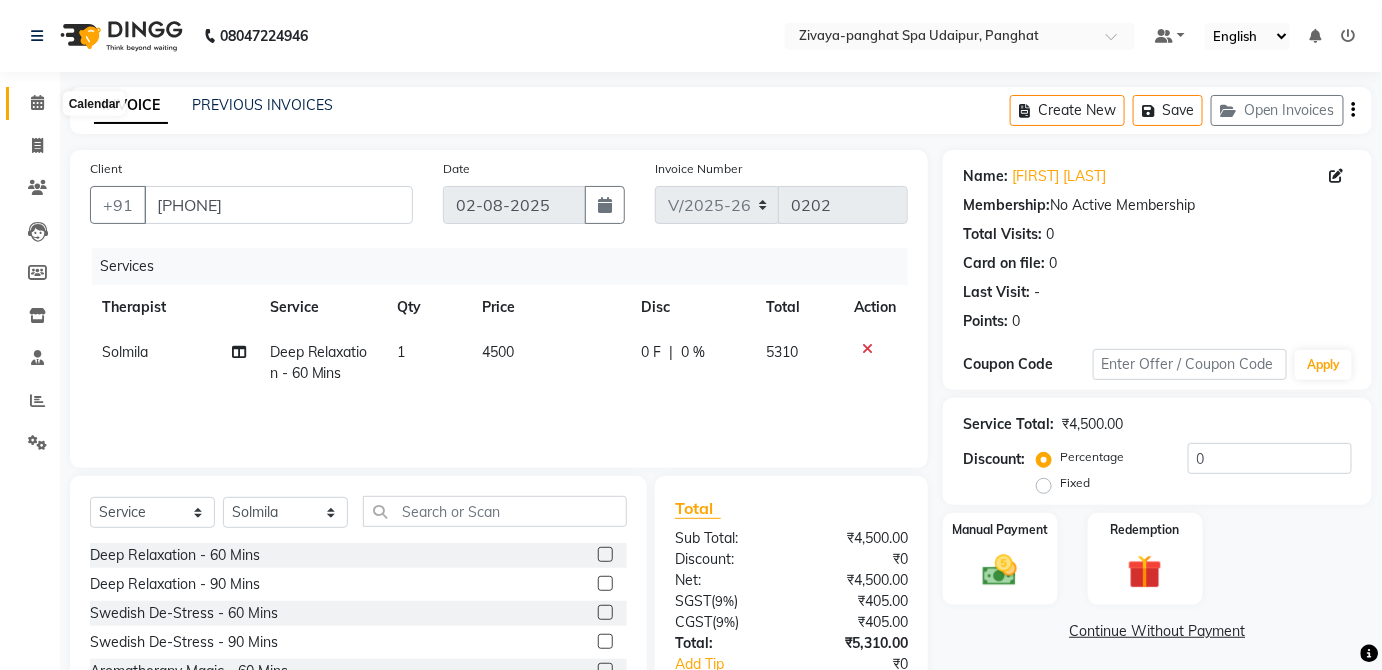 click 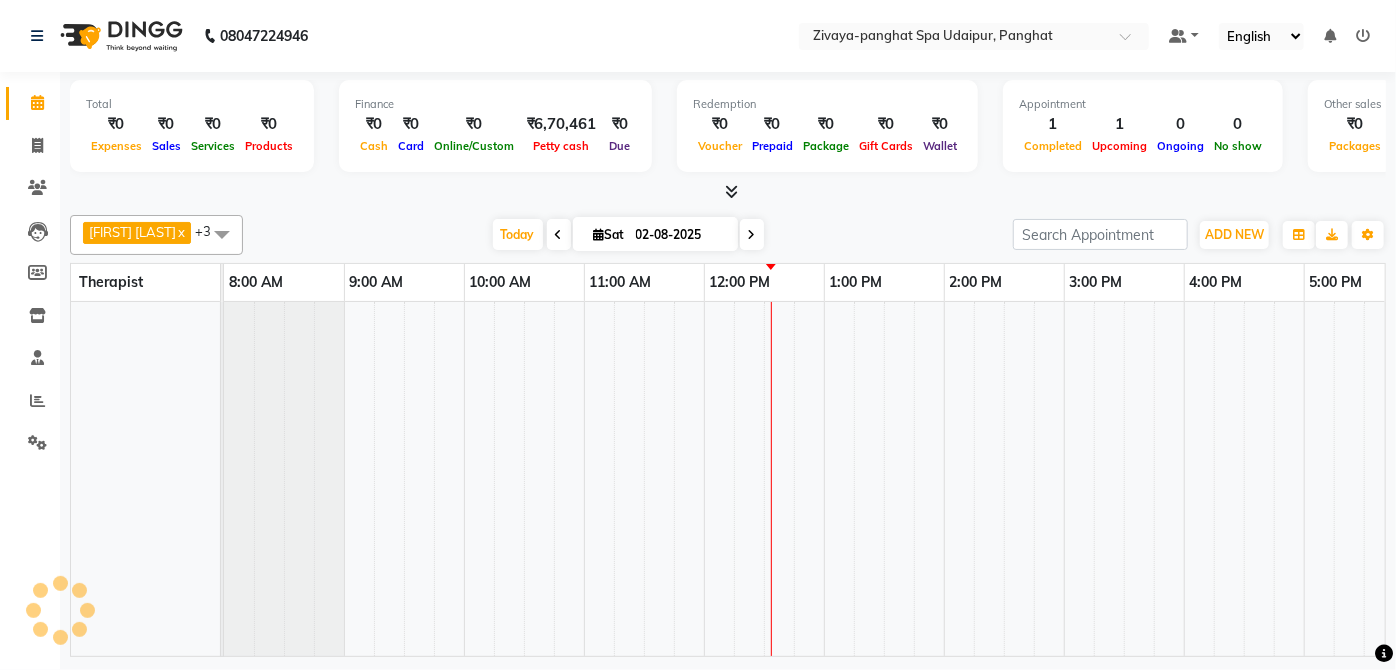 scroll, scrollTop: 0, scrollLeft: 480, axis: horizontal 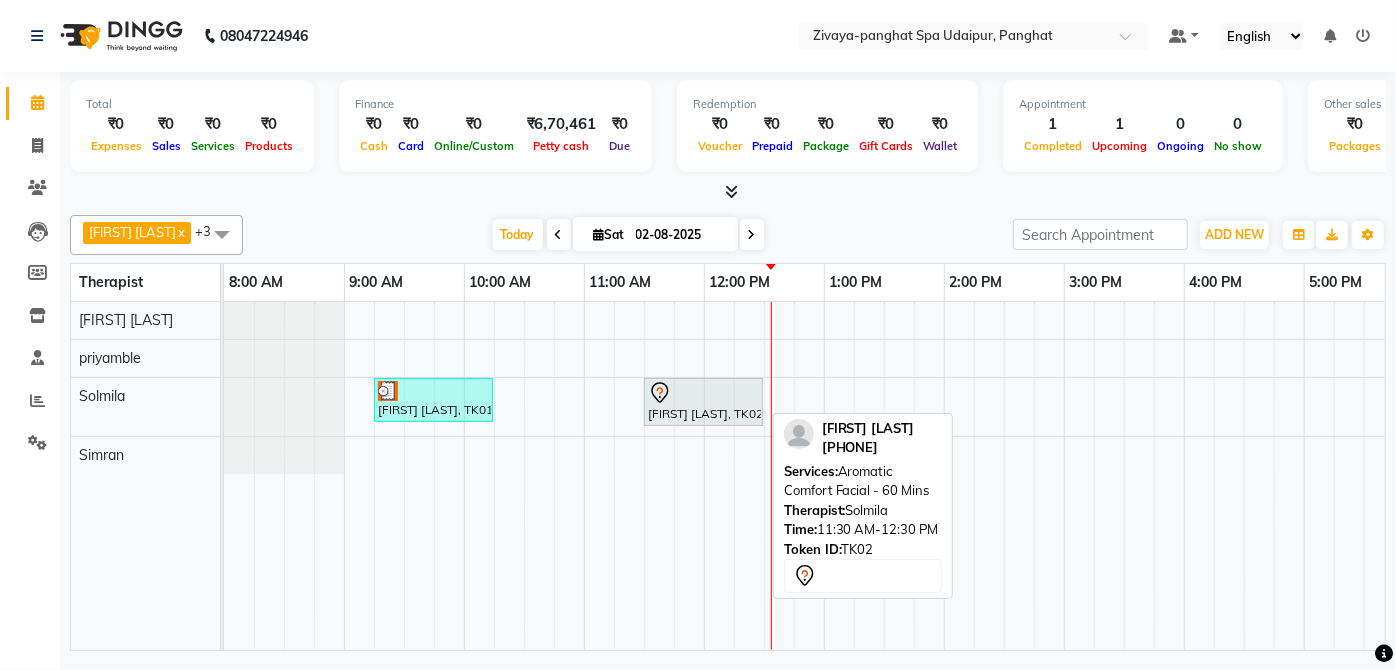 click on "[FIRST] [LAST], TK02, [TIME]-[TIME], Aromatic Comfort Facial - 60 Mins" at bounding box center [703, 402] 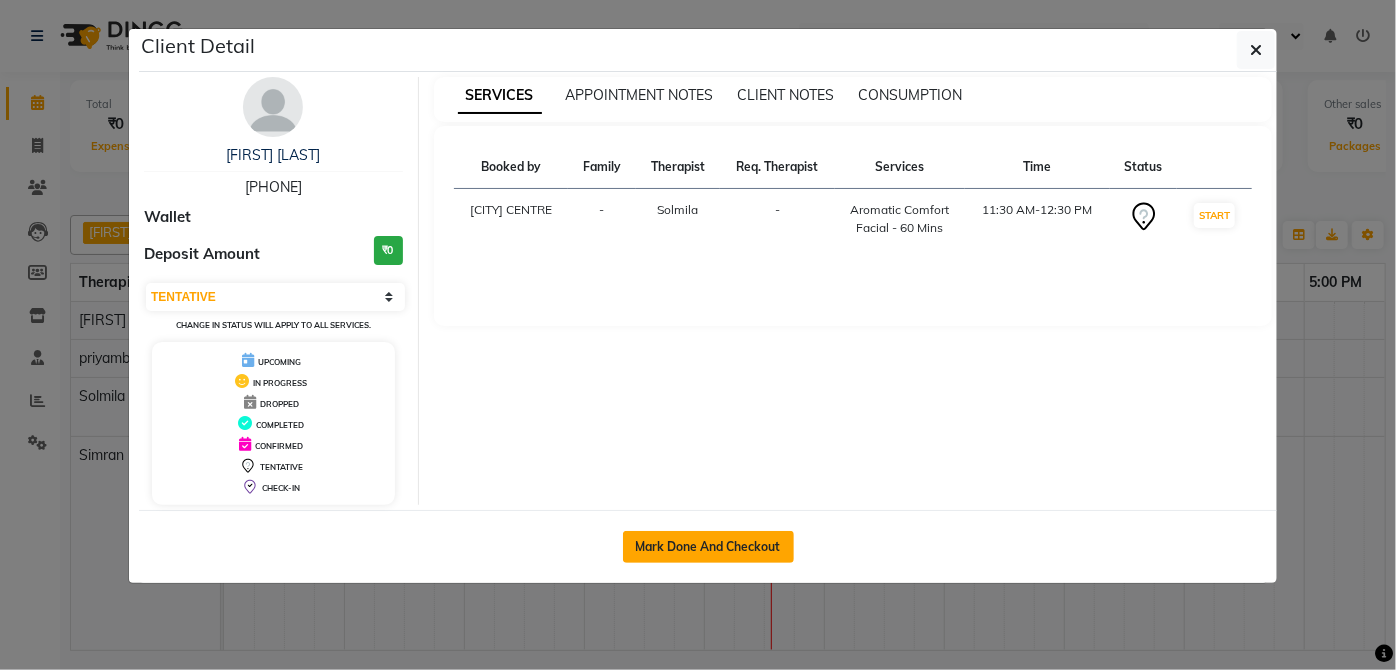 click on "Mark Done And Checkout" 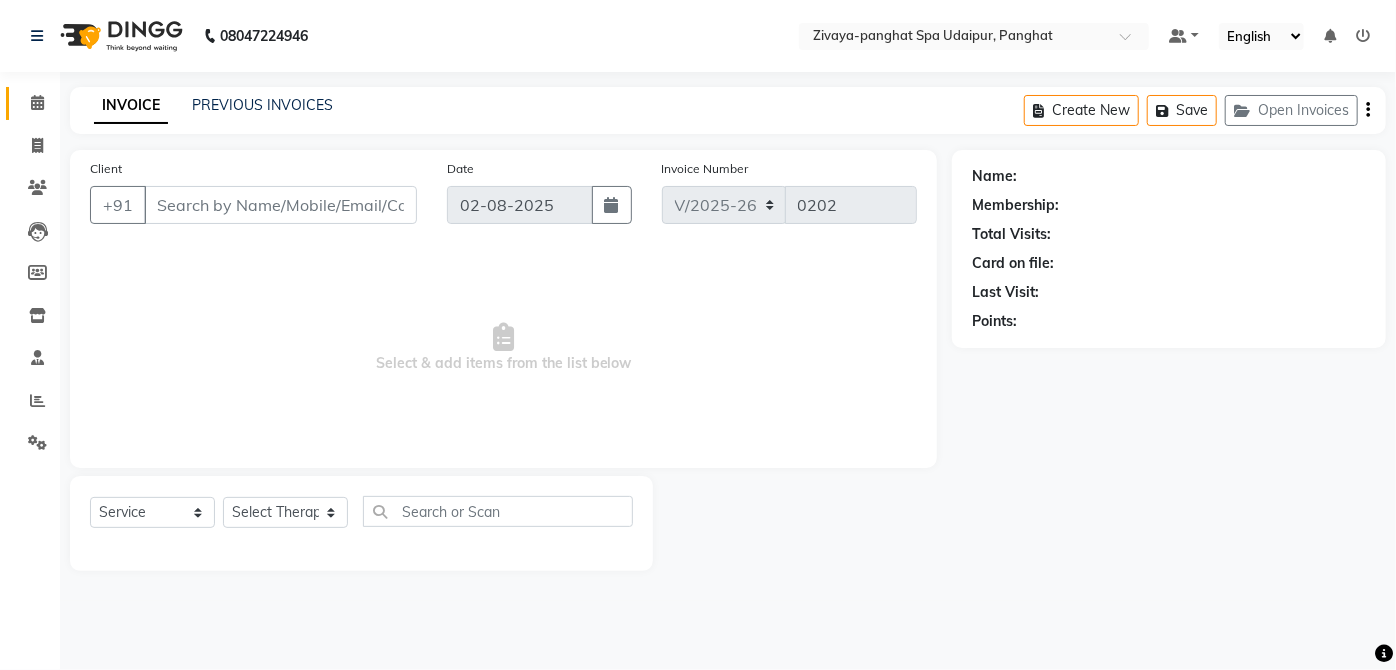 type on "[PHONE]" 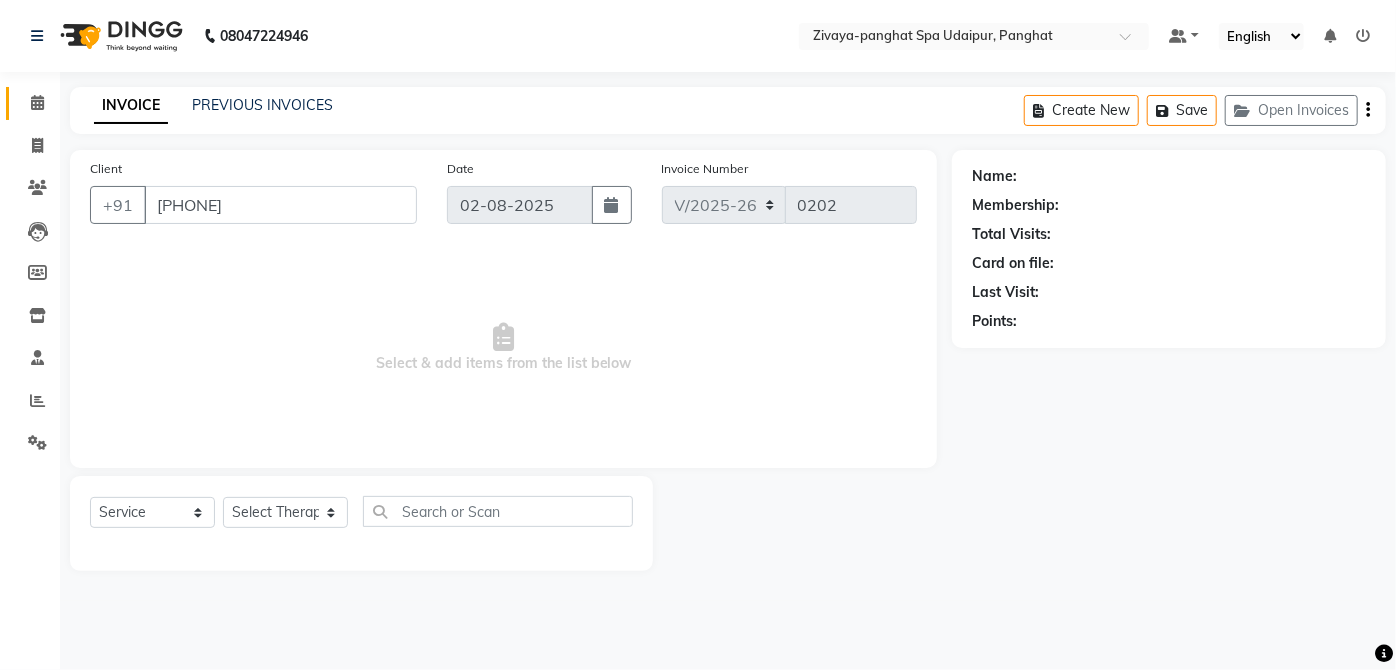 select on "66042" 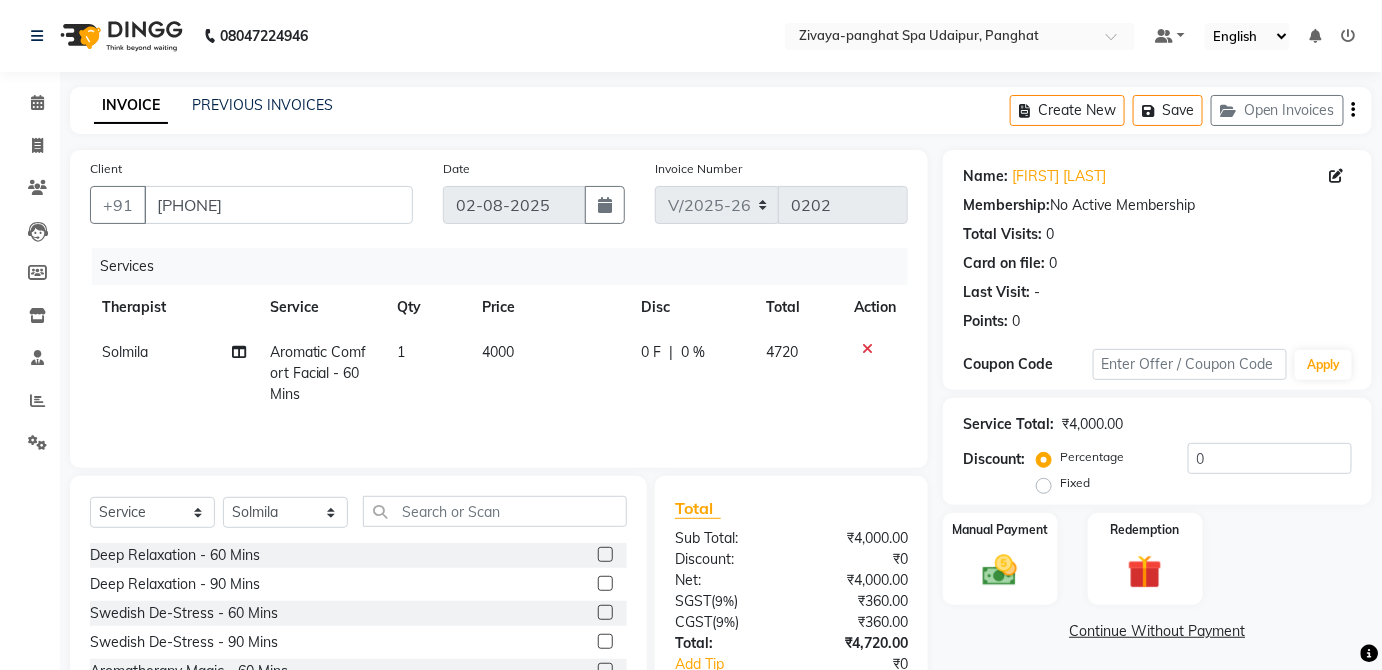 click on "0 %" 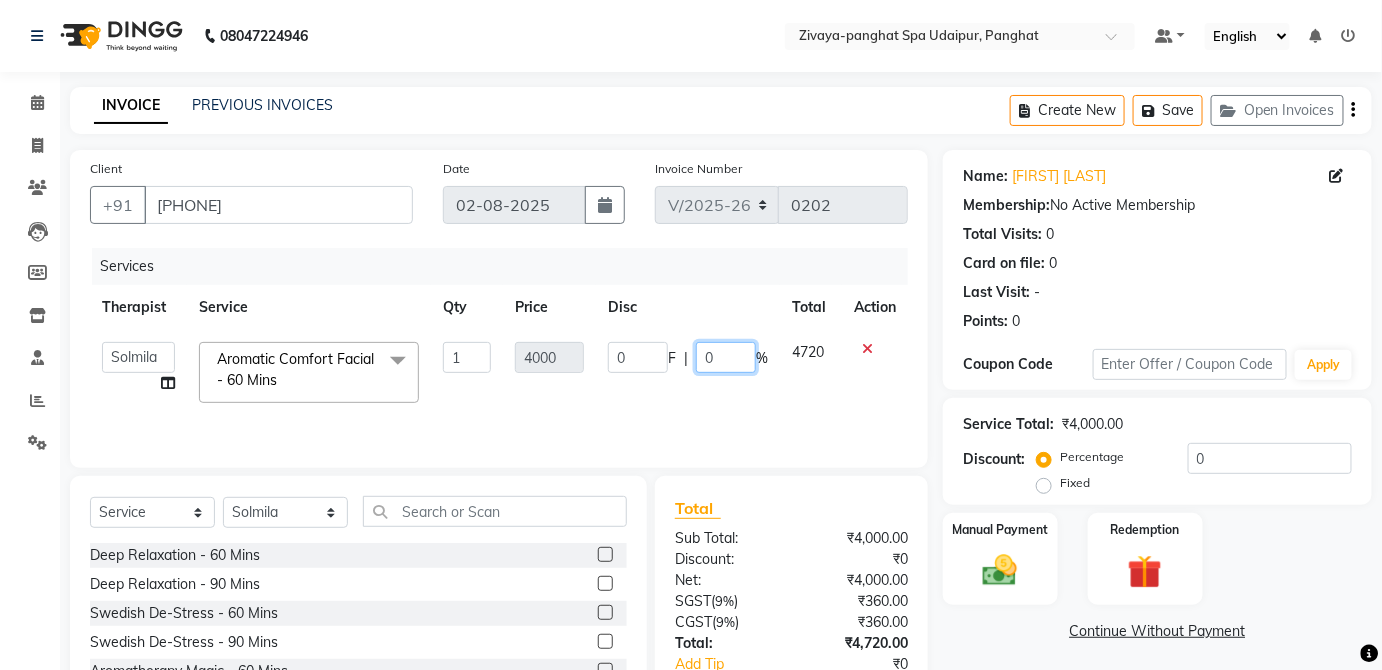 click on "0" 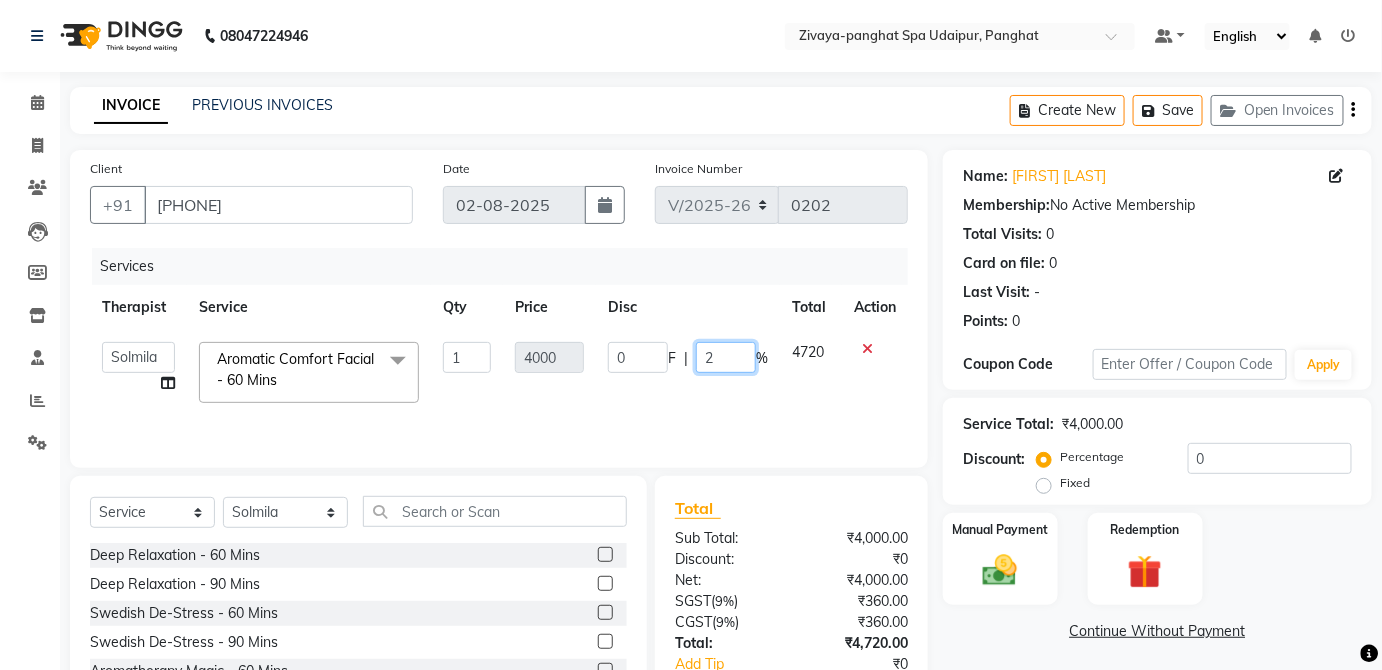 type on "20" 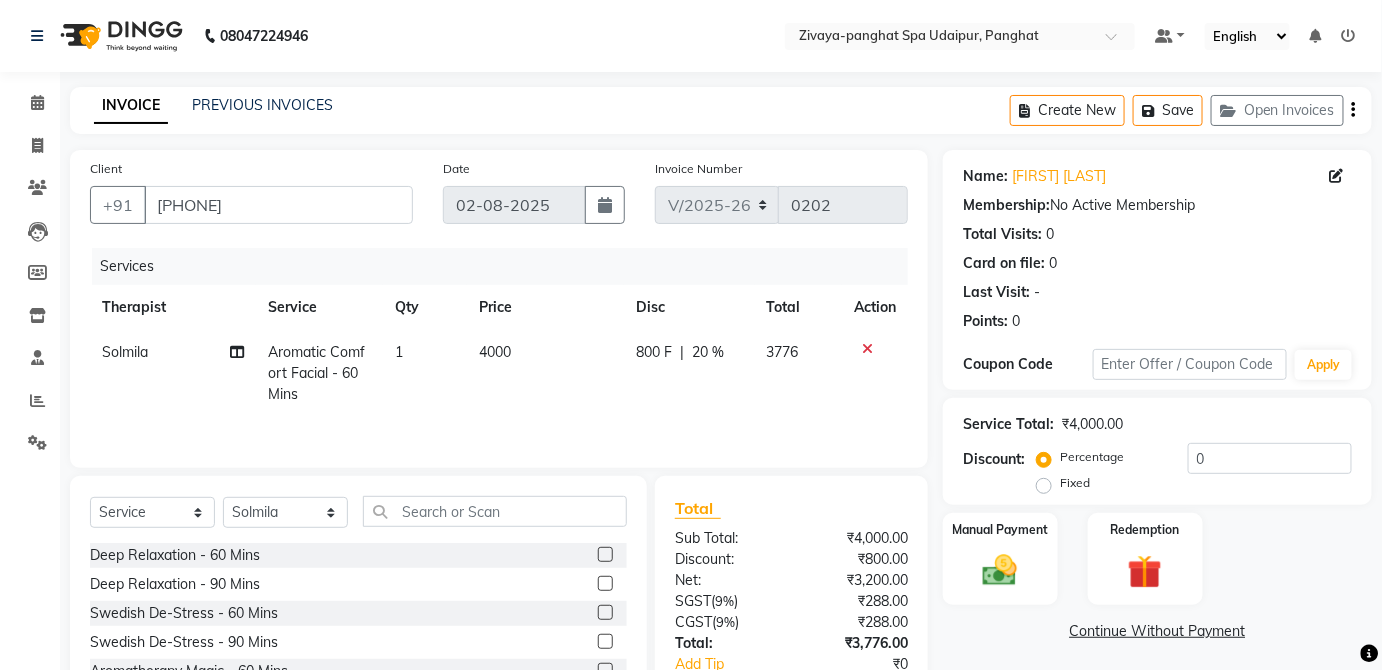 click on "800 F | 20 %" 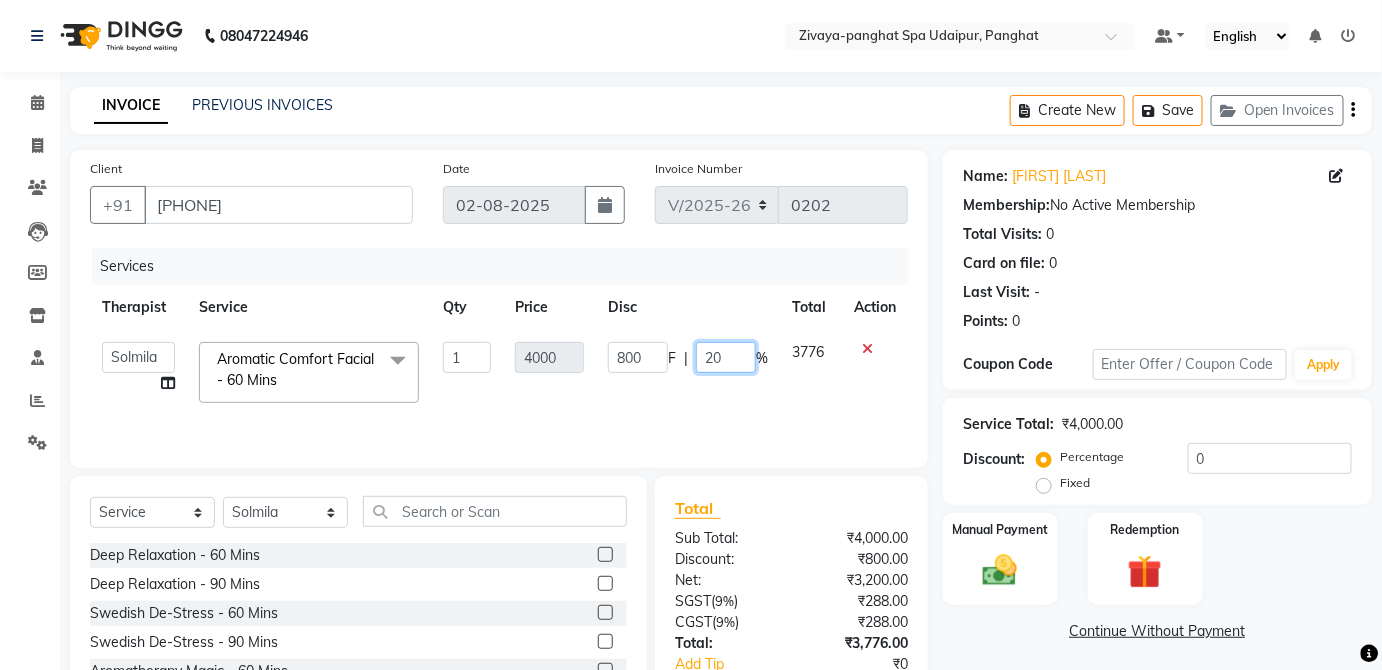 click on "20" 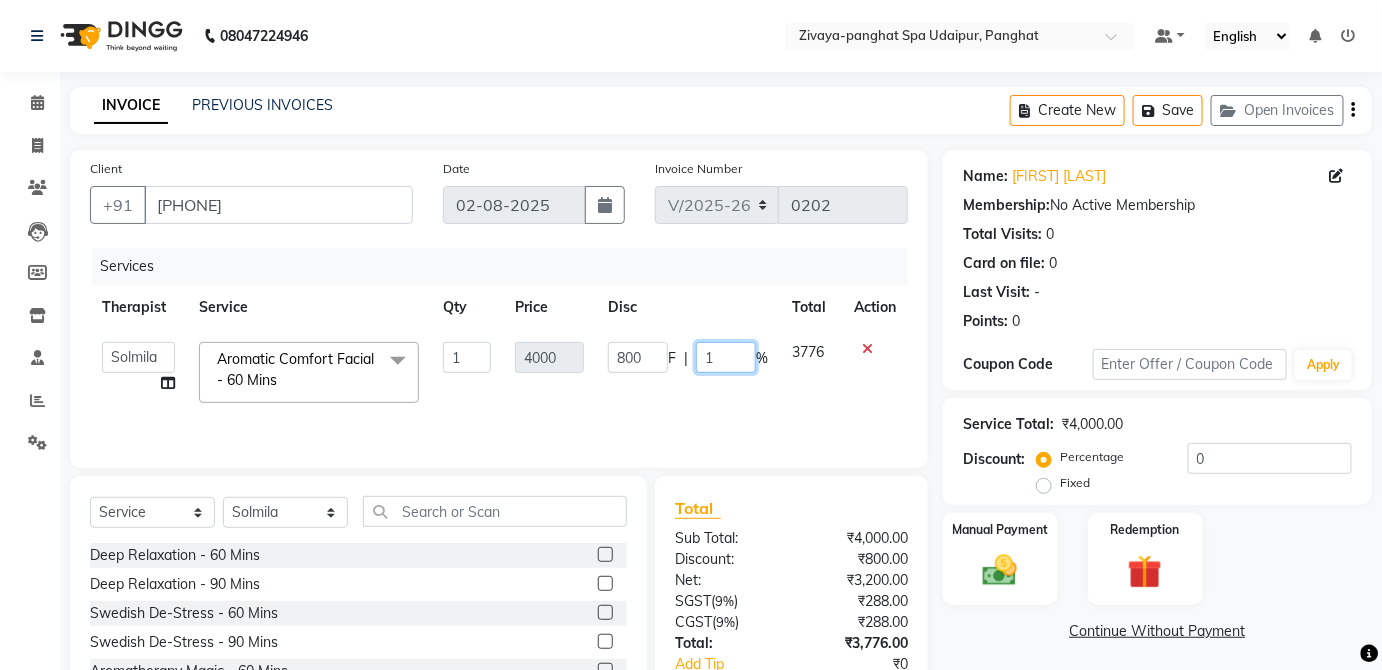 type on "10" 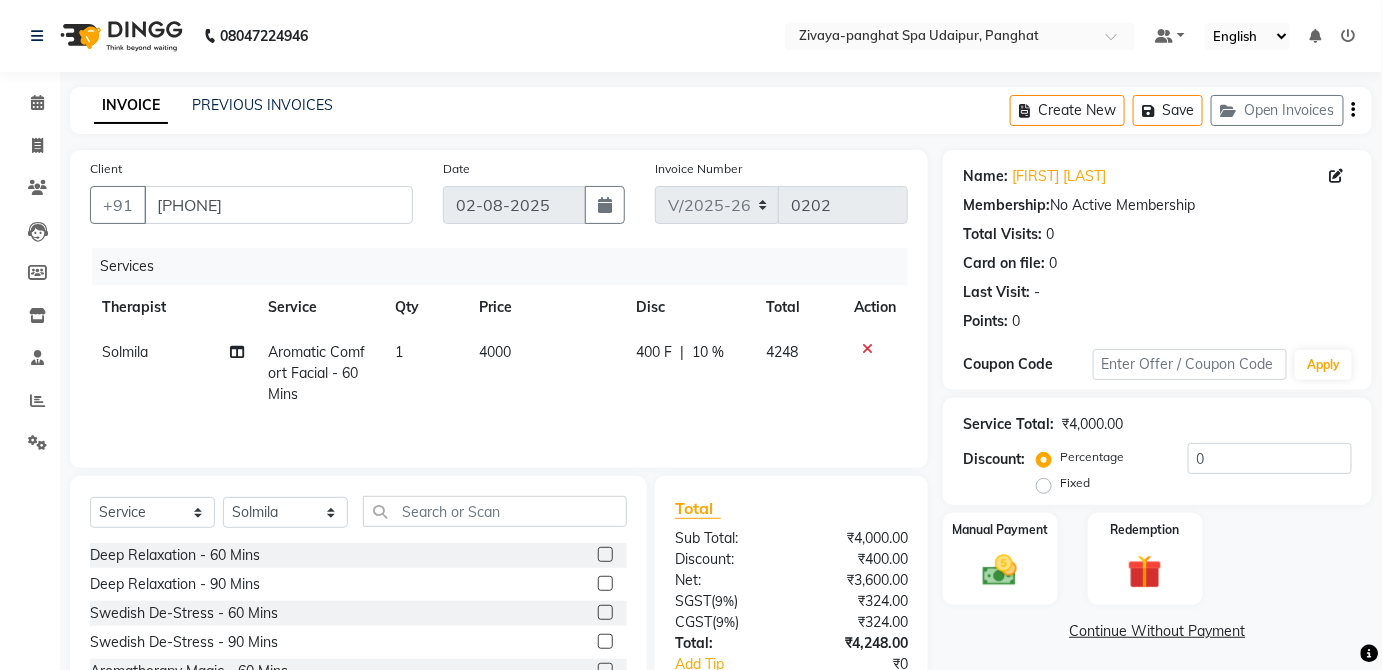 click on "Solmila Aromatic Comfort Facial - 60 Mins 1 4000 400 F | 10 % 4248" 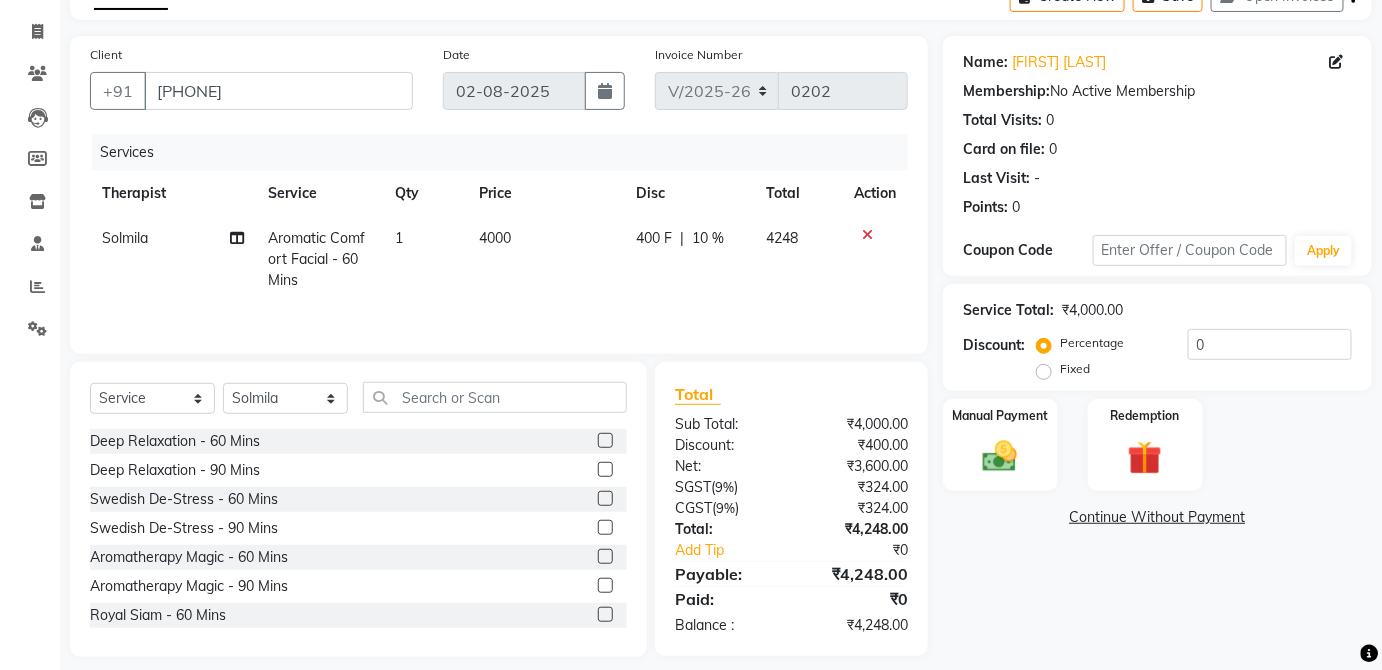 scroll, scrollTop: 130, scrollLeft: 0, axis: vertical 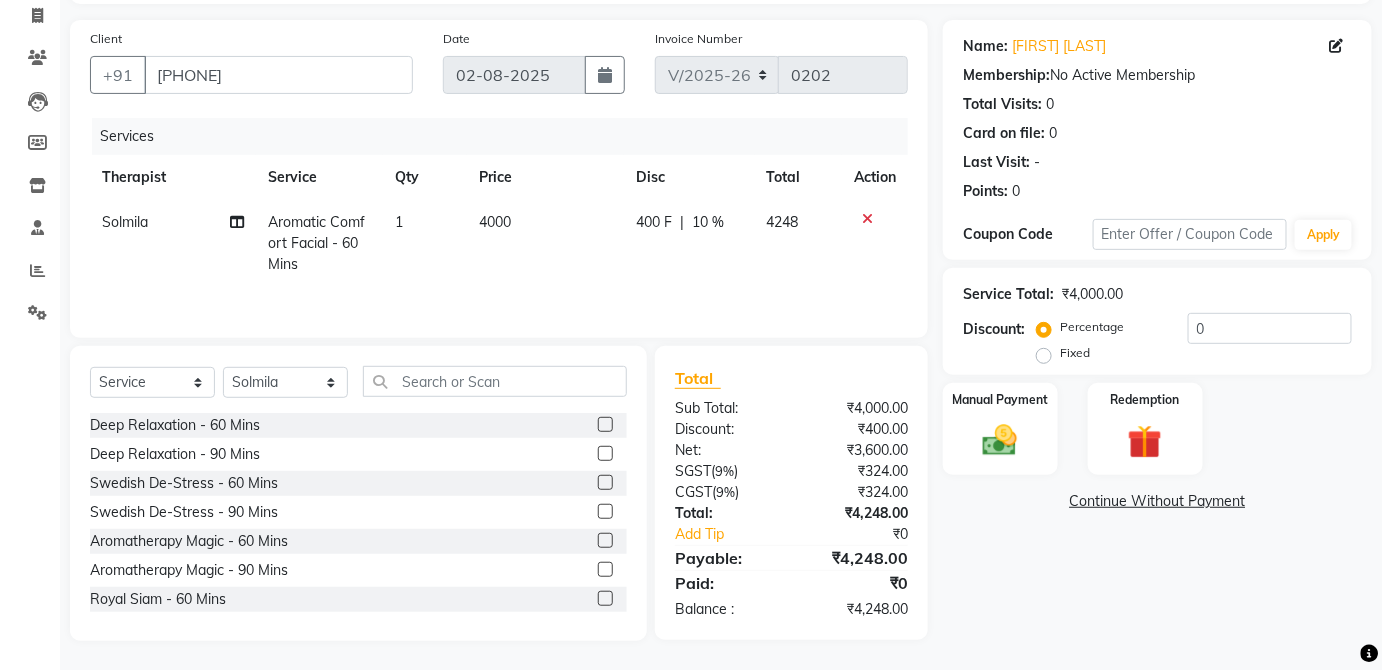 click on "10 %" 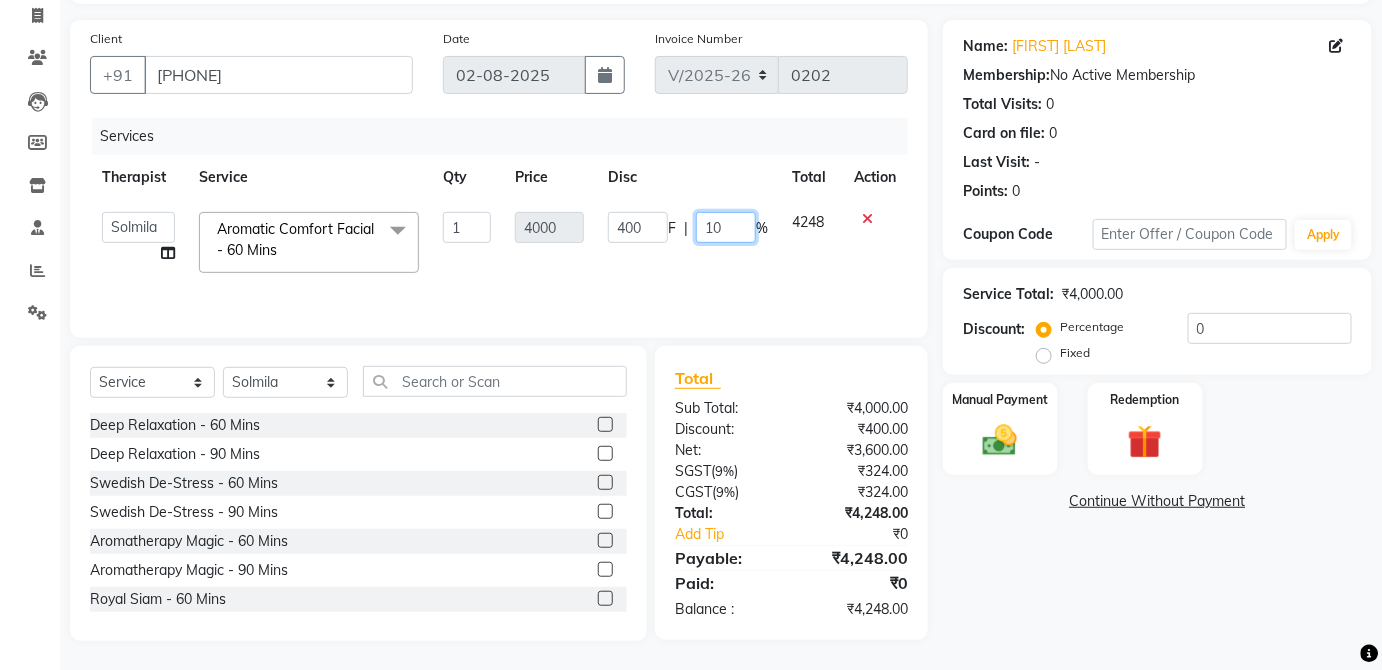 click on "10" 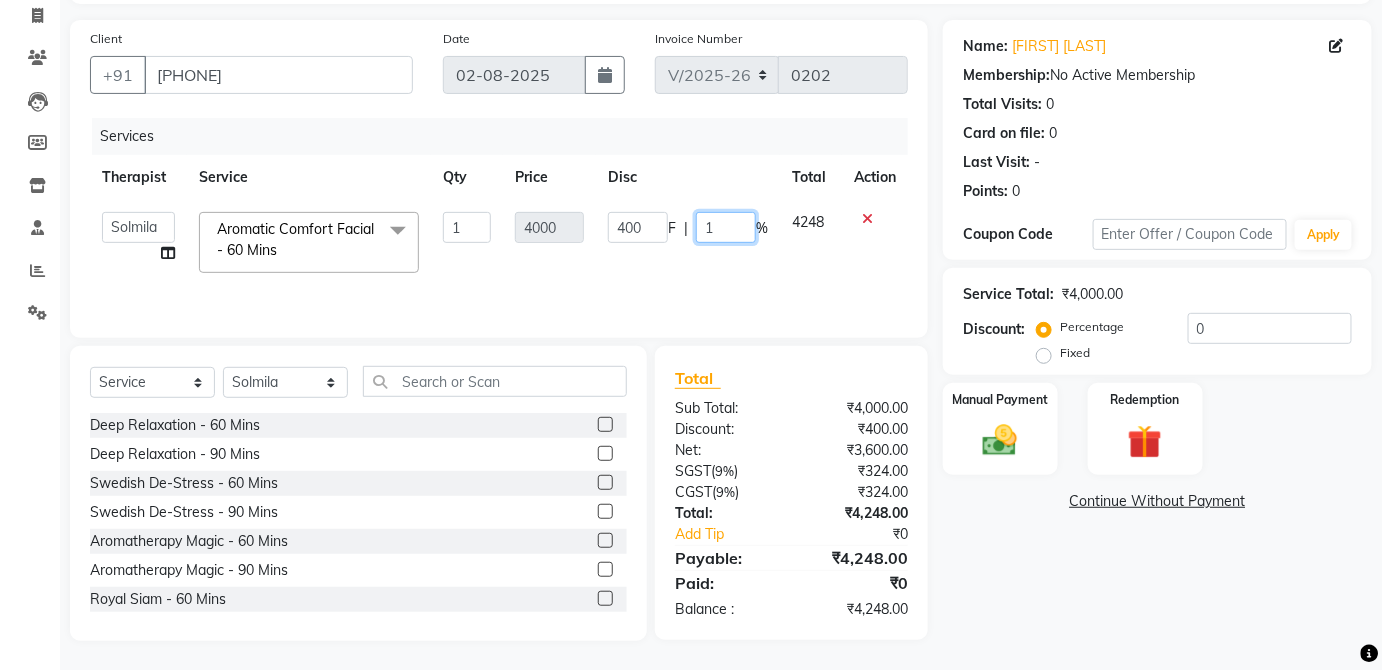 type 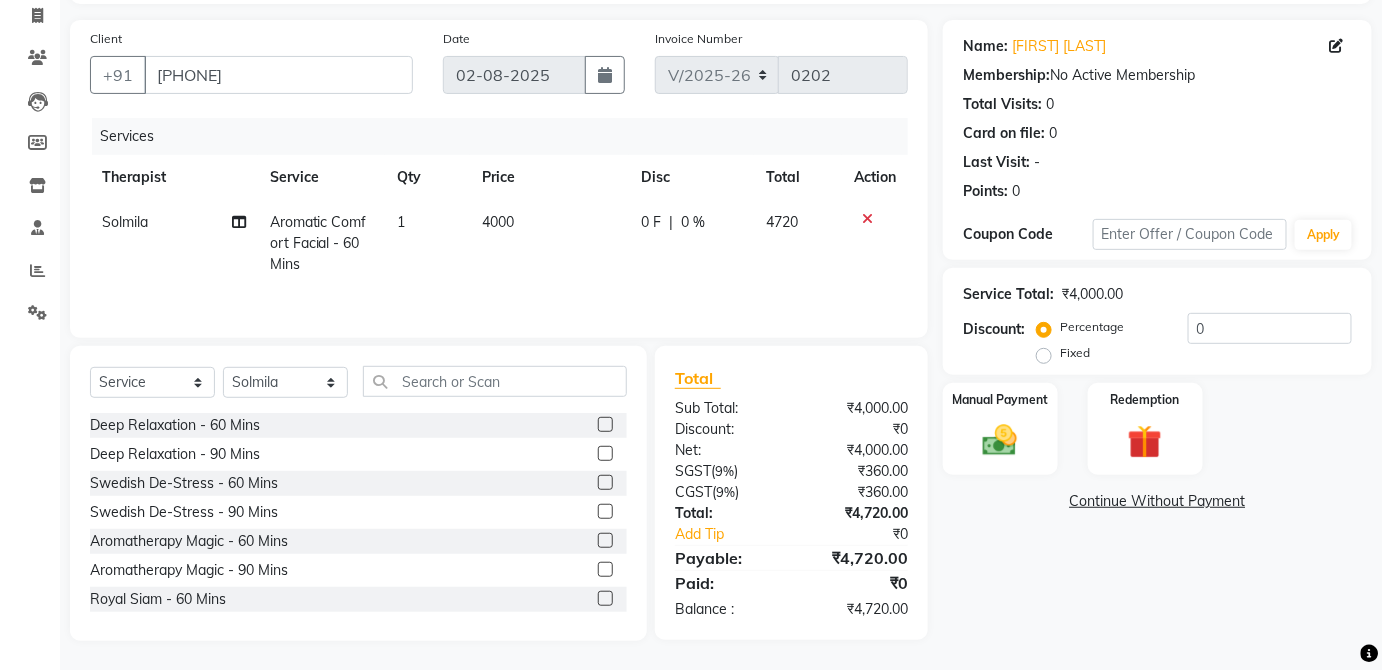 click on "0 F | 0 %" 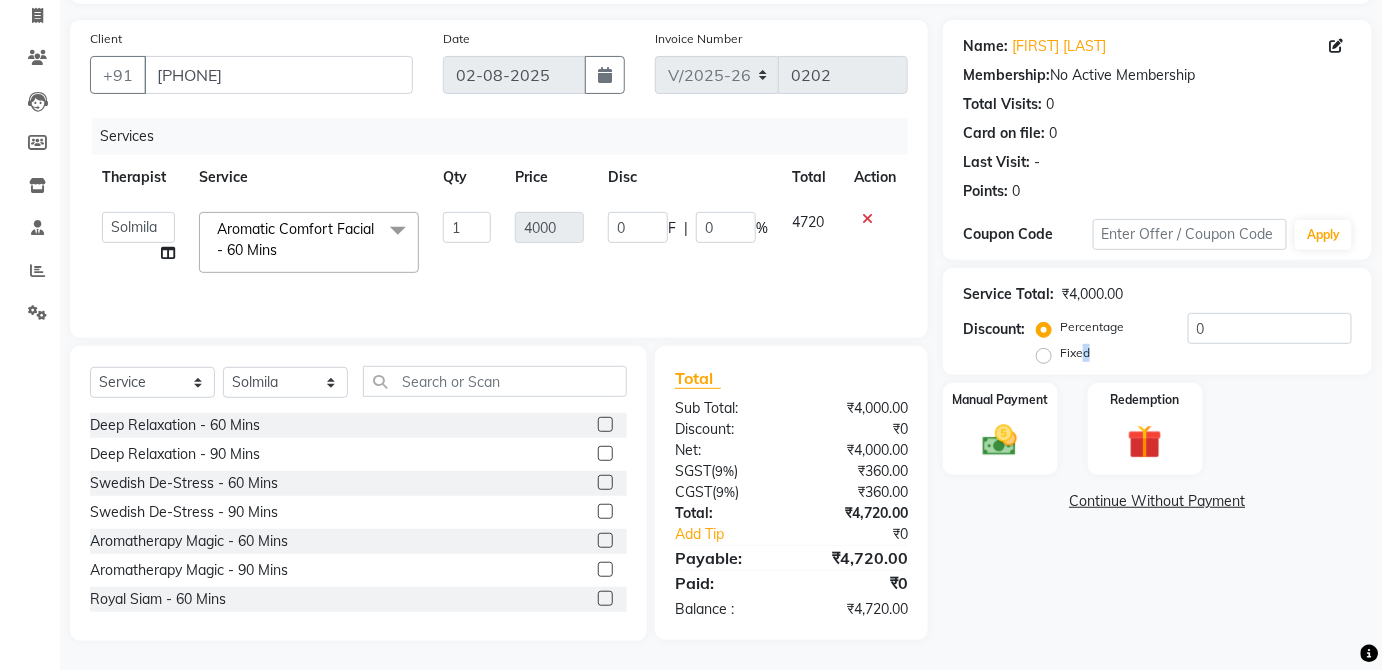 drag, startPoint x: 1077, startPoint y: 346, endPoint x: 1301, endPoint y: 321, distance: 225.39078 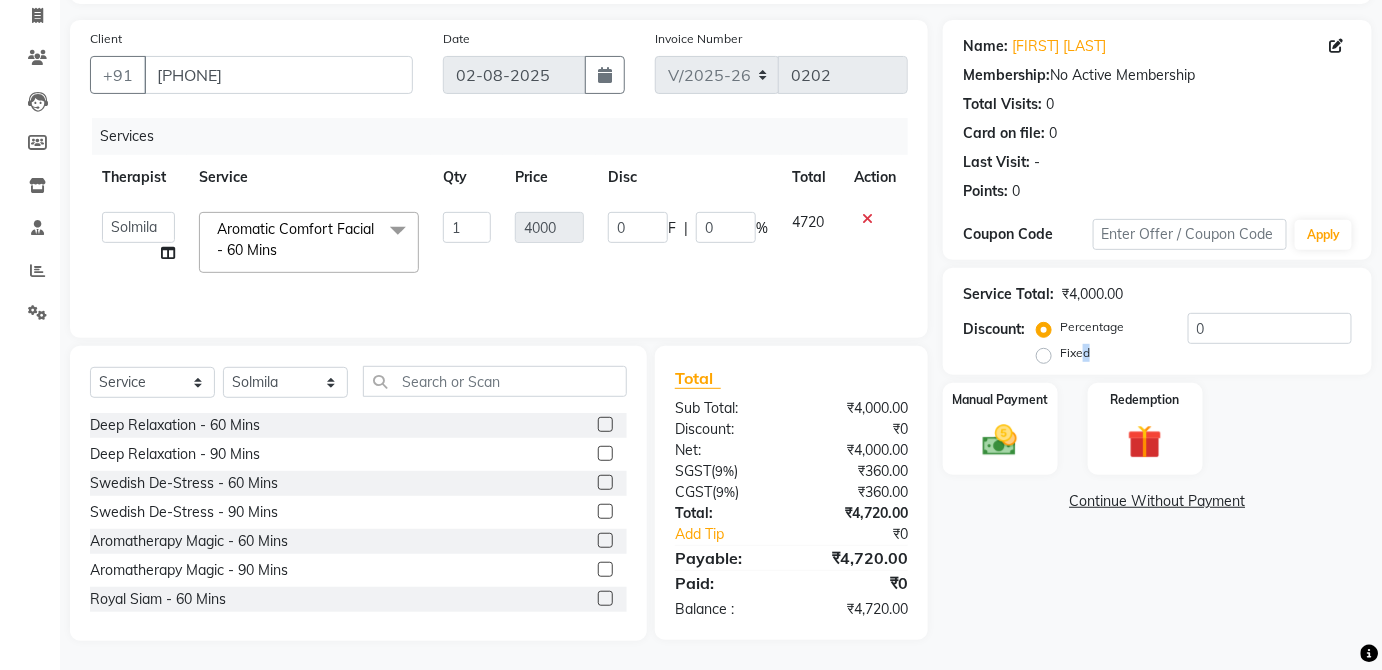 click on "Percentage   Fixed  0" 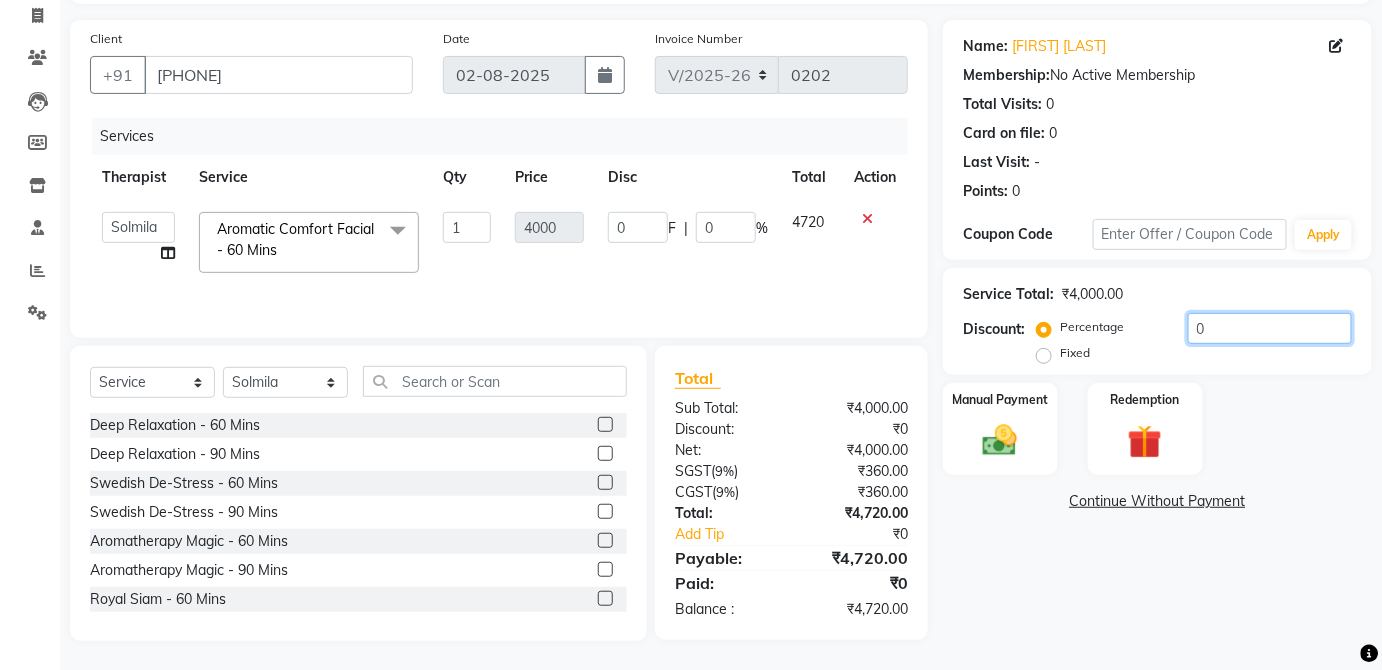 click on "0" 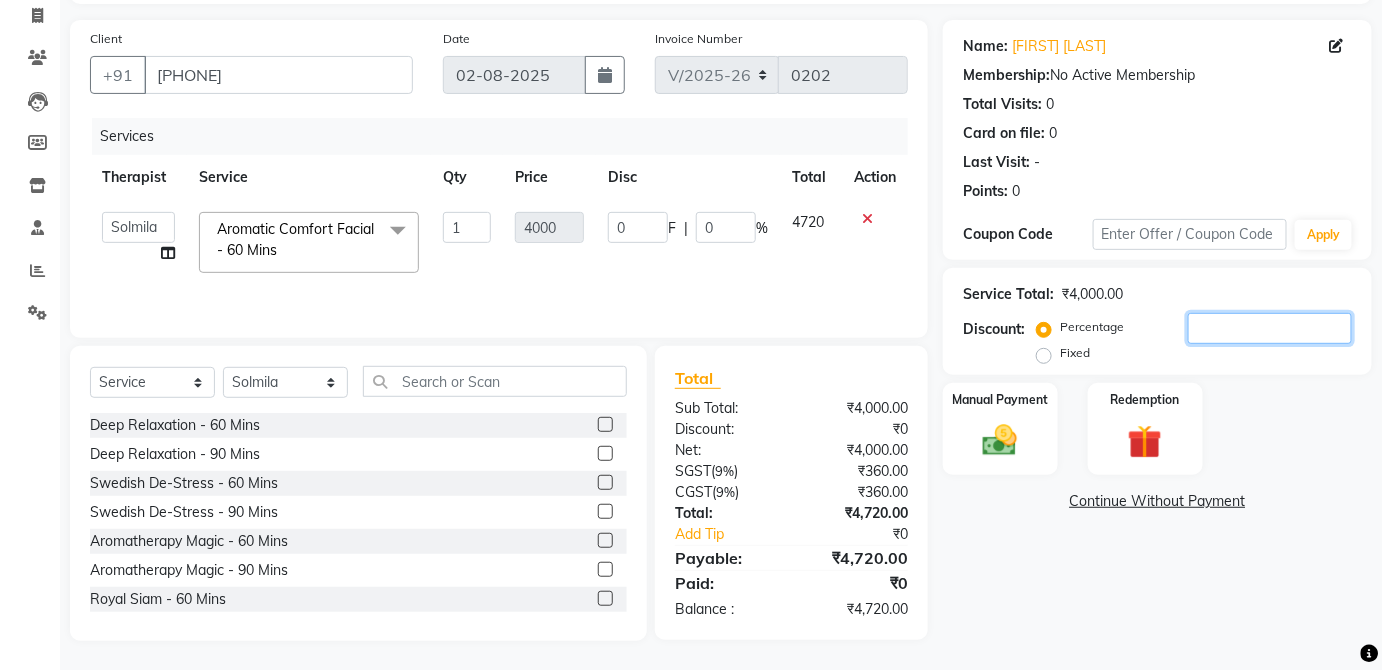 type on "1" 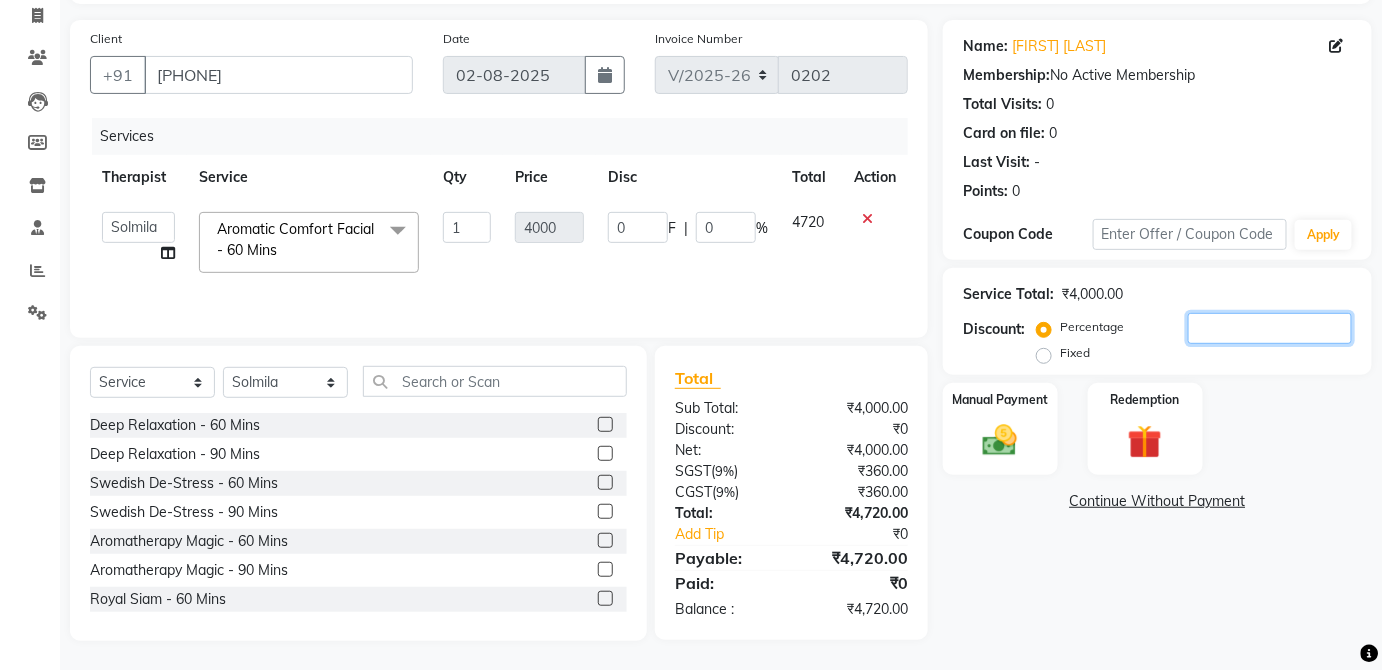 type on "40" 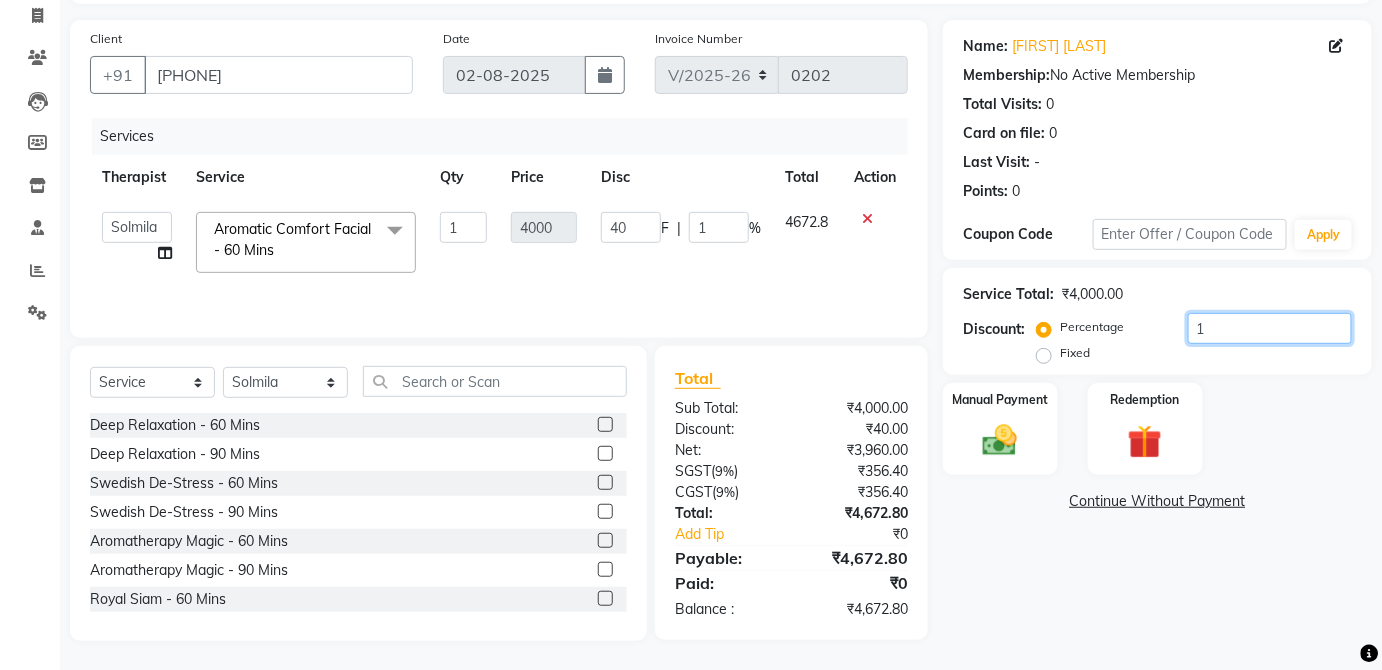 type on "10" 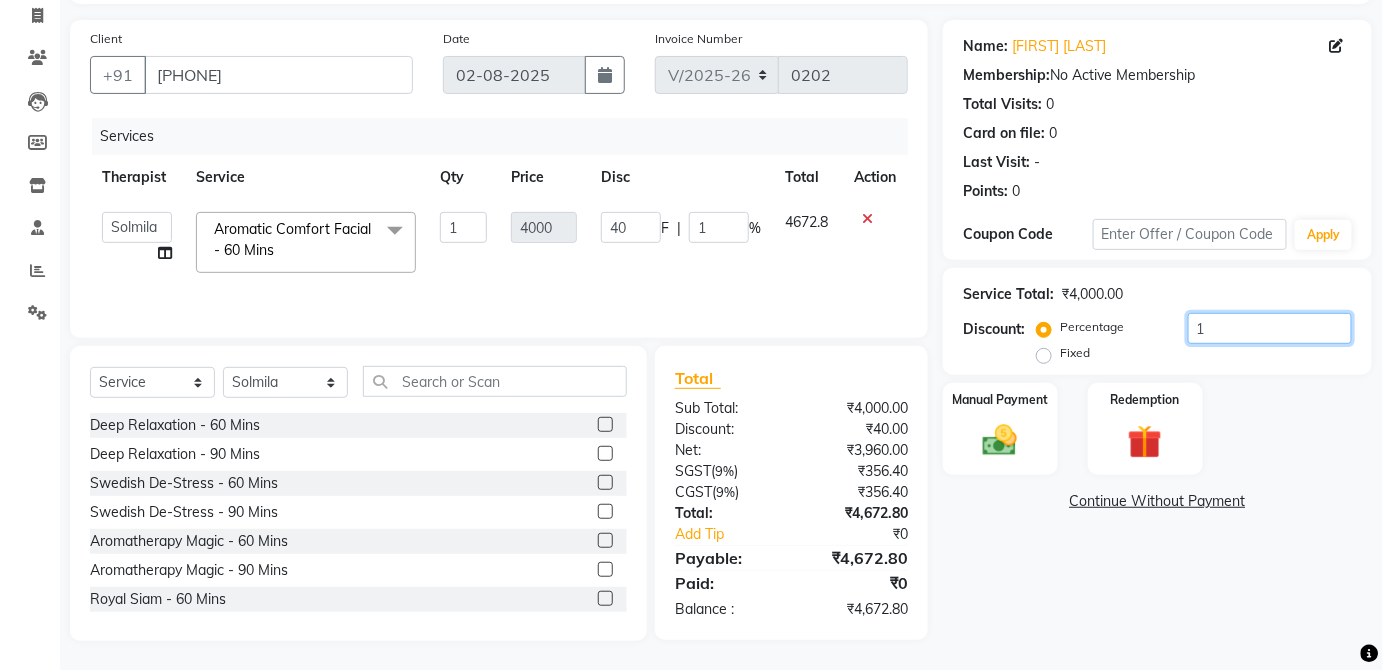 type on "400" 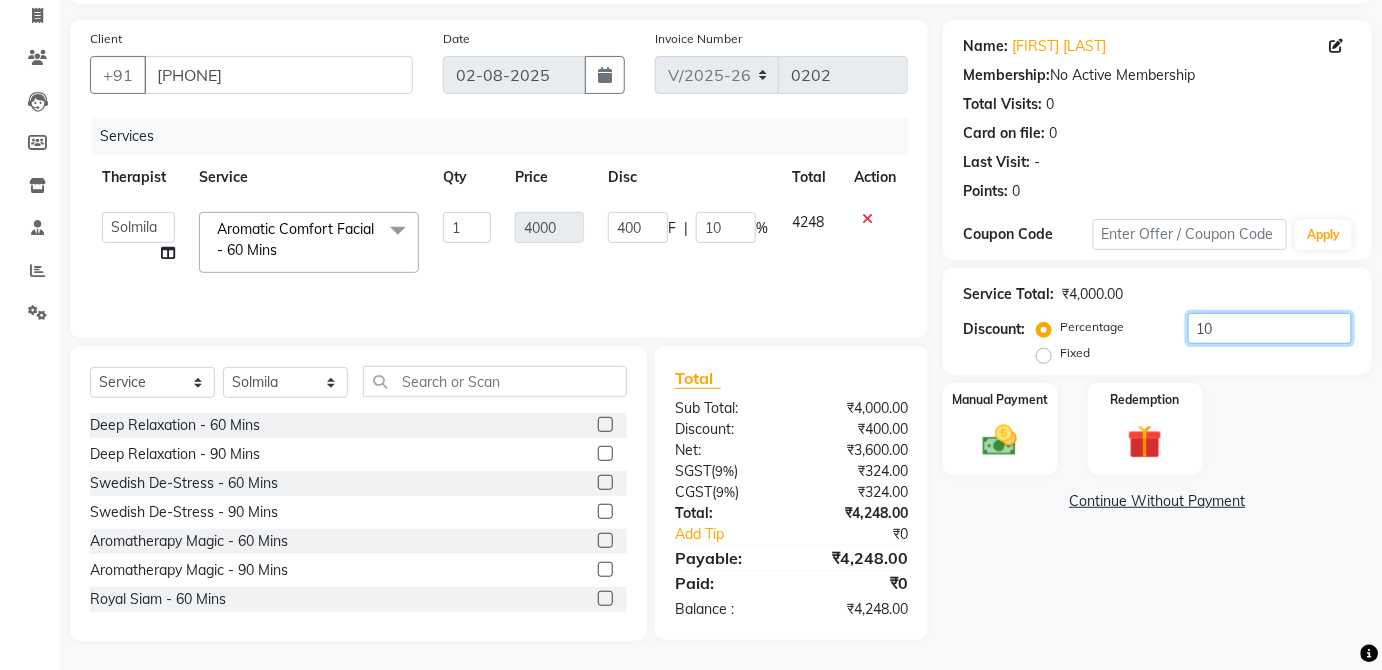 type on "100" 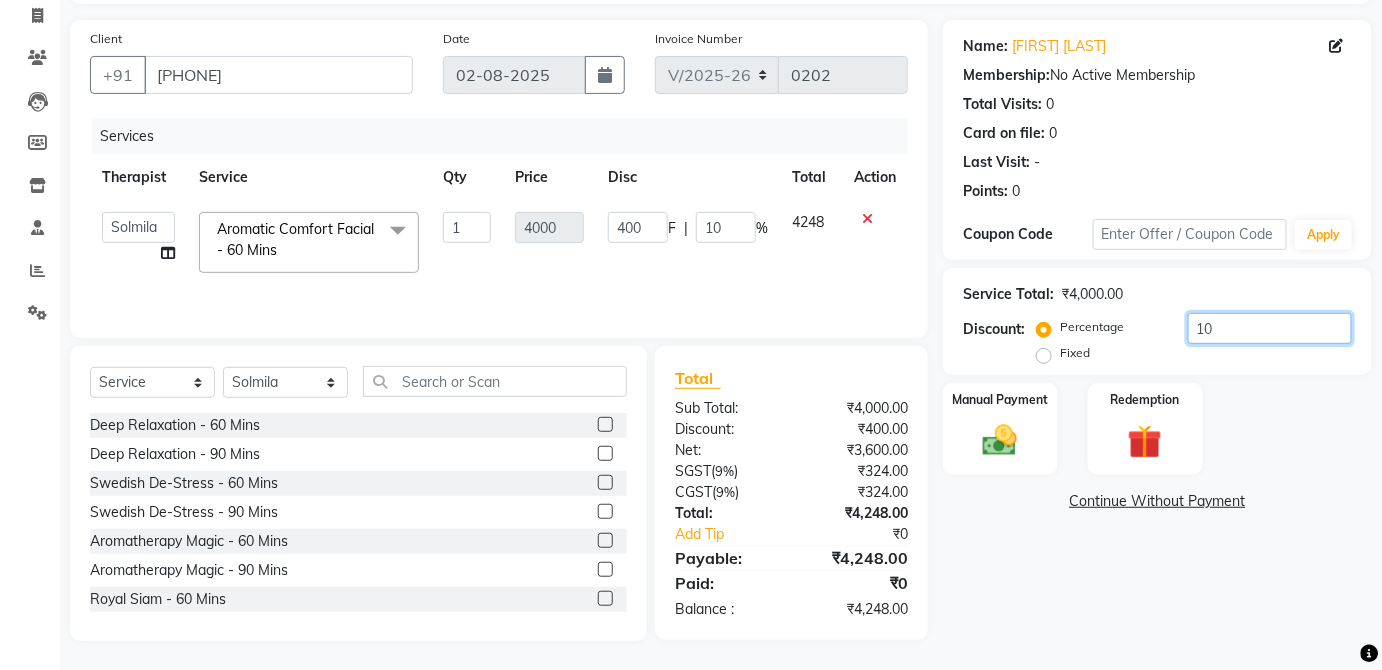type on "4000" 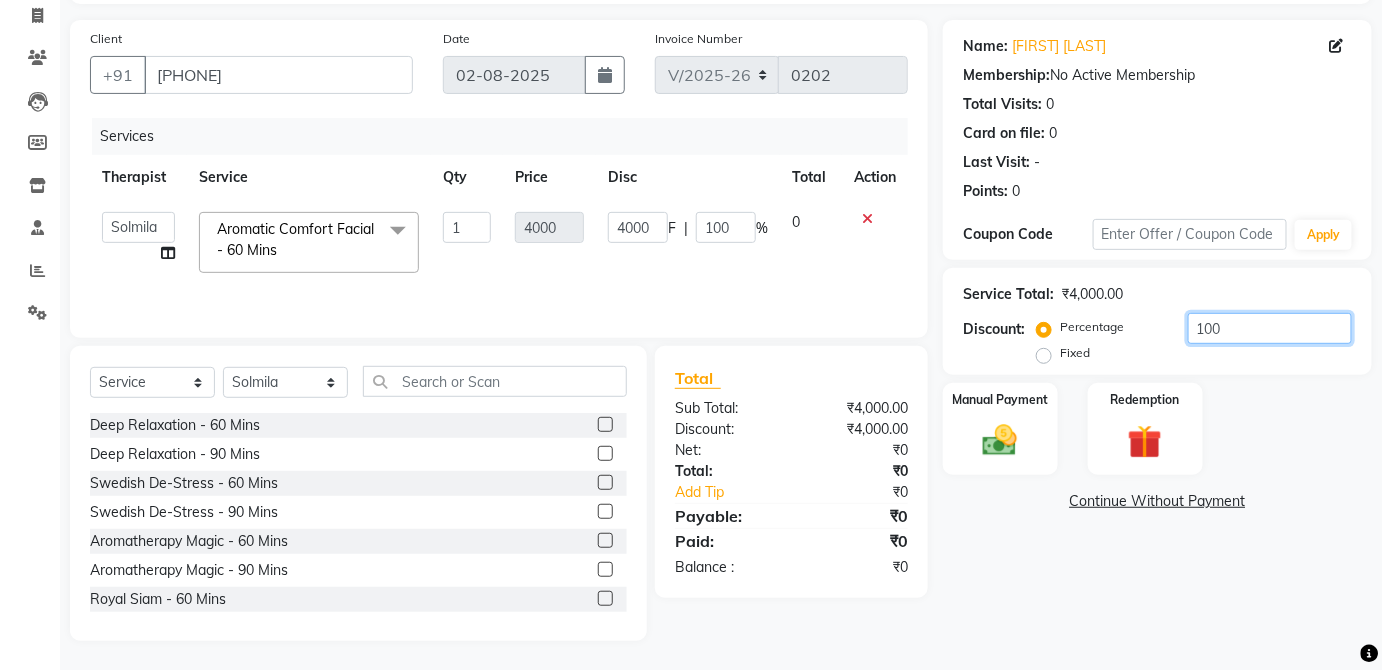 type on "10" 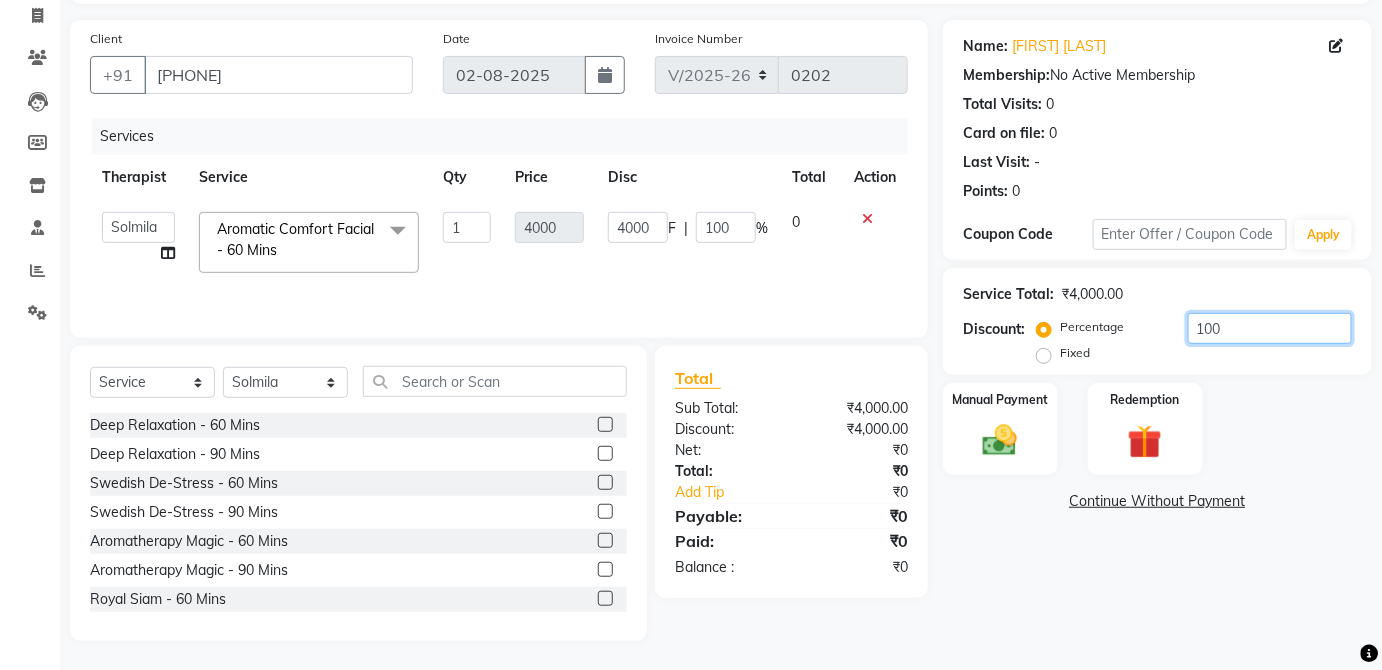 type on "400" 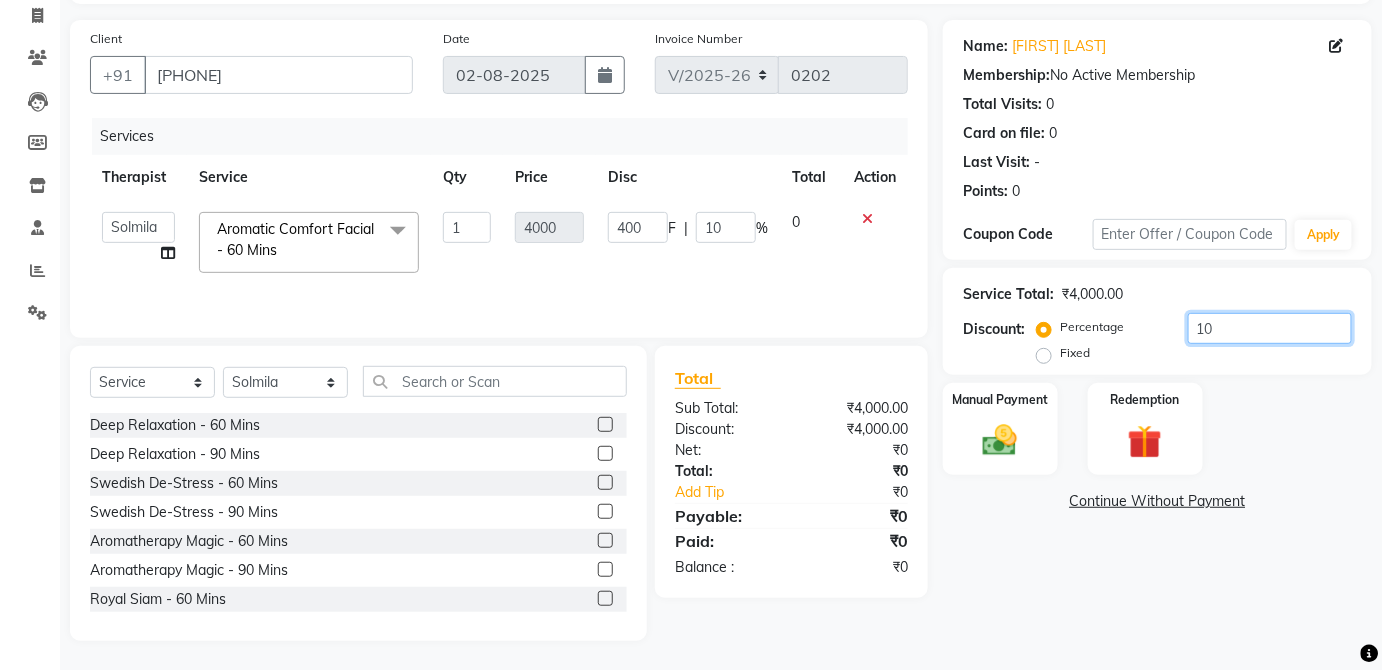 type on "1" 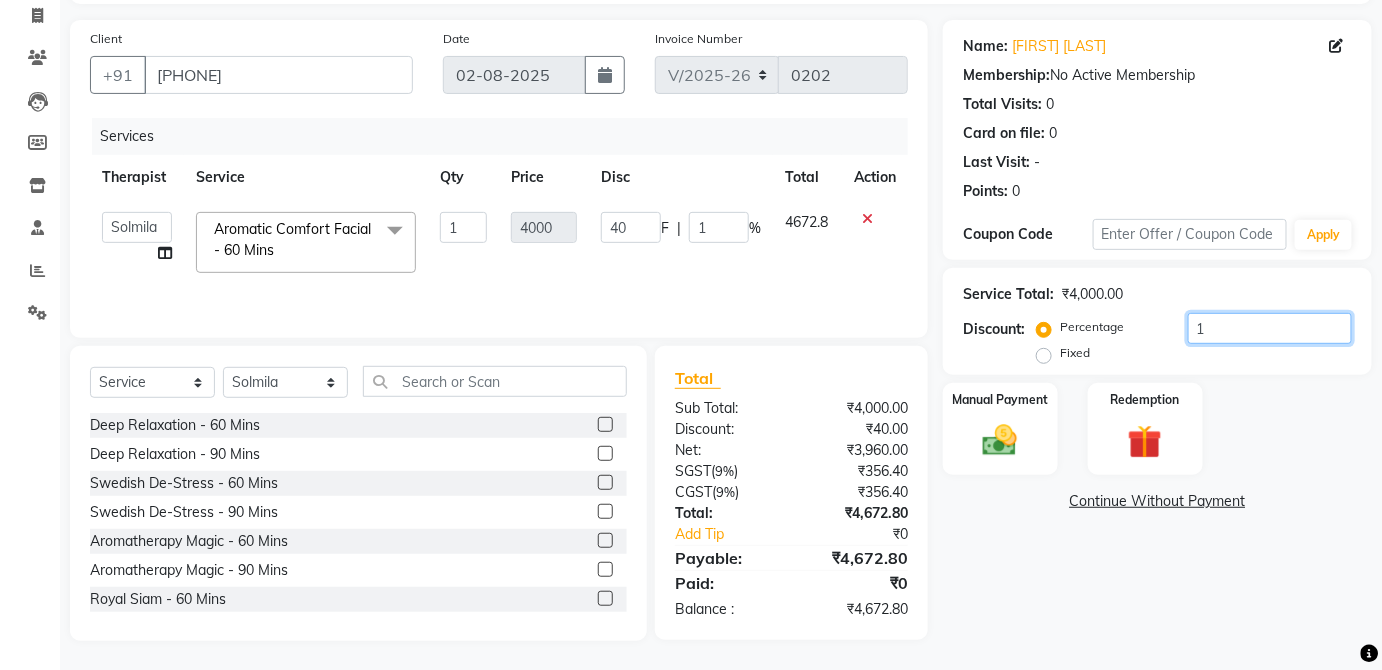 type 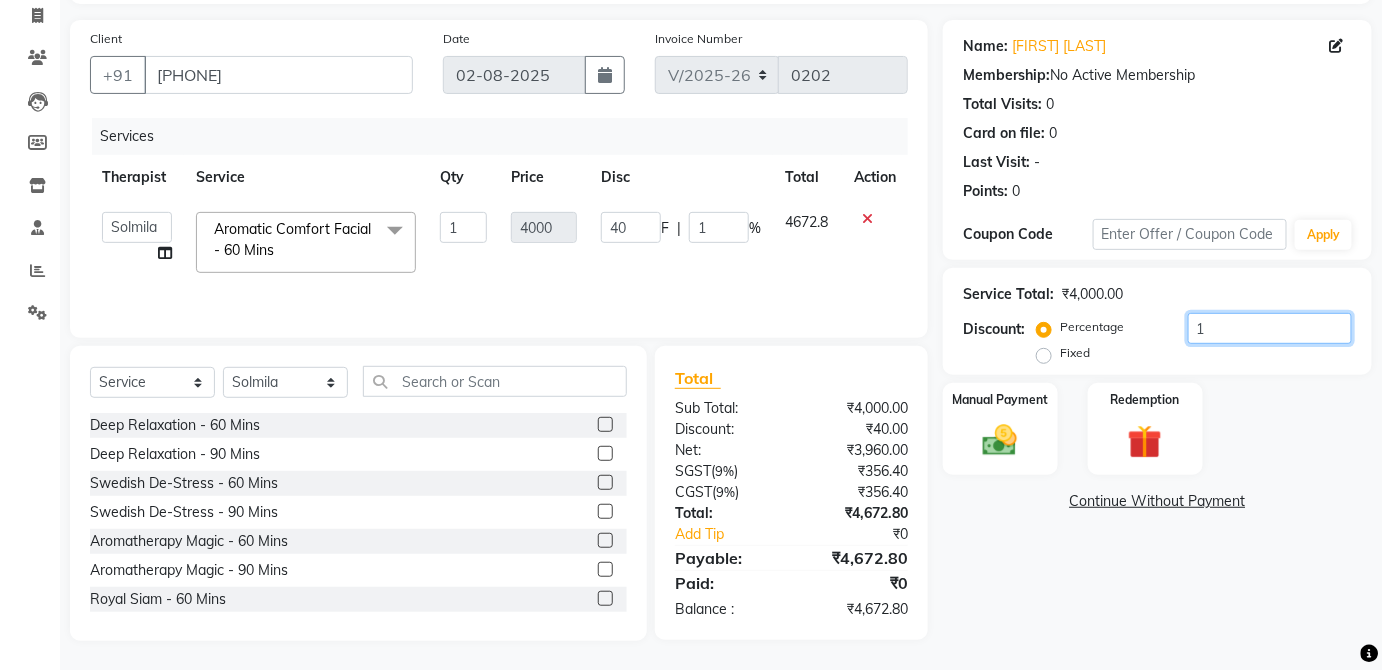 type on "0" 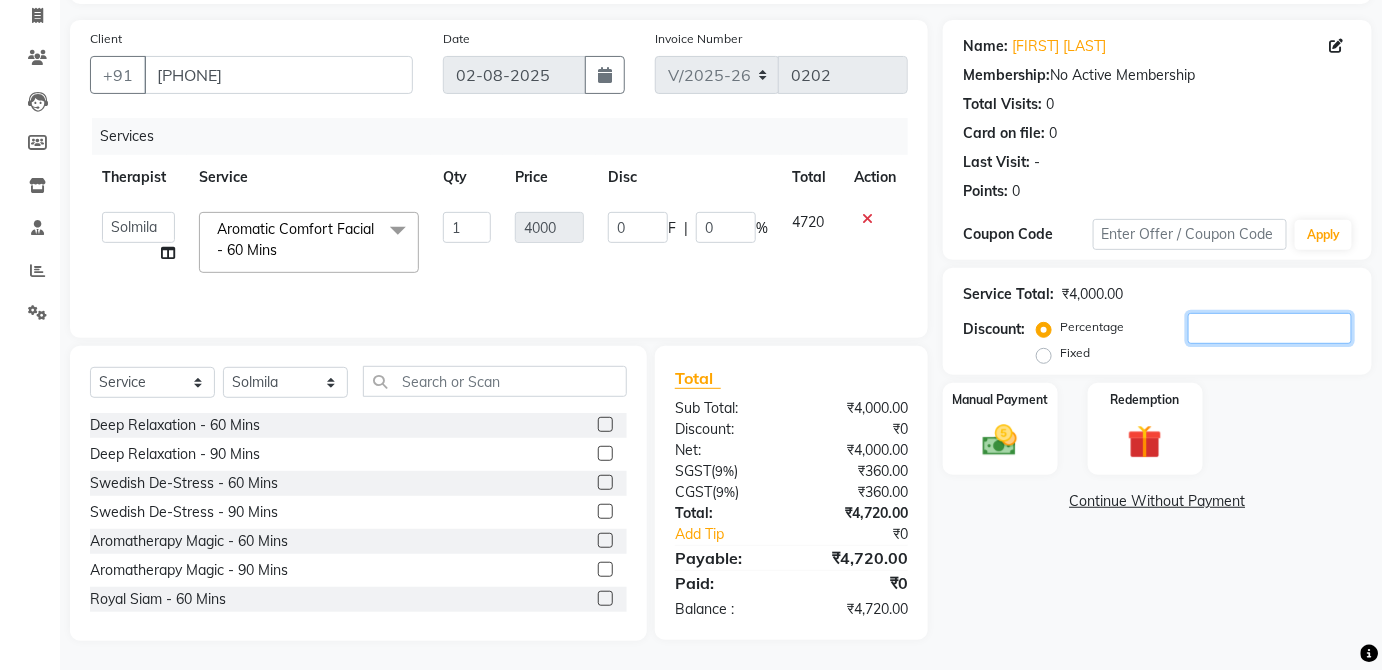 type 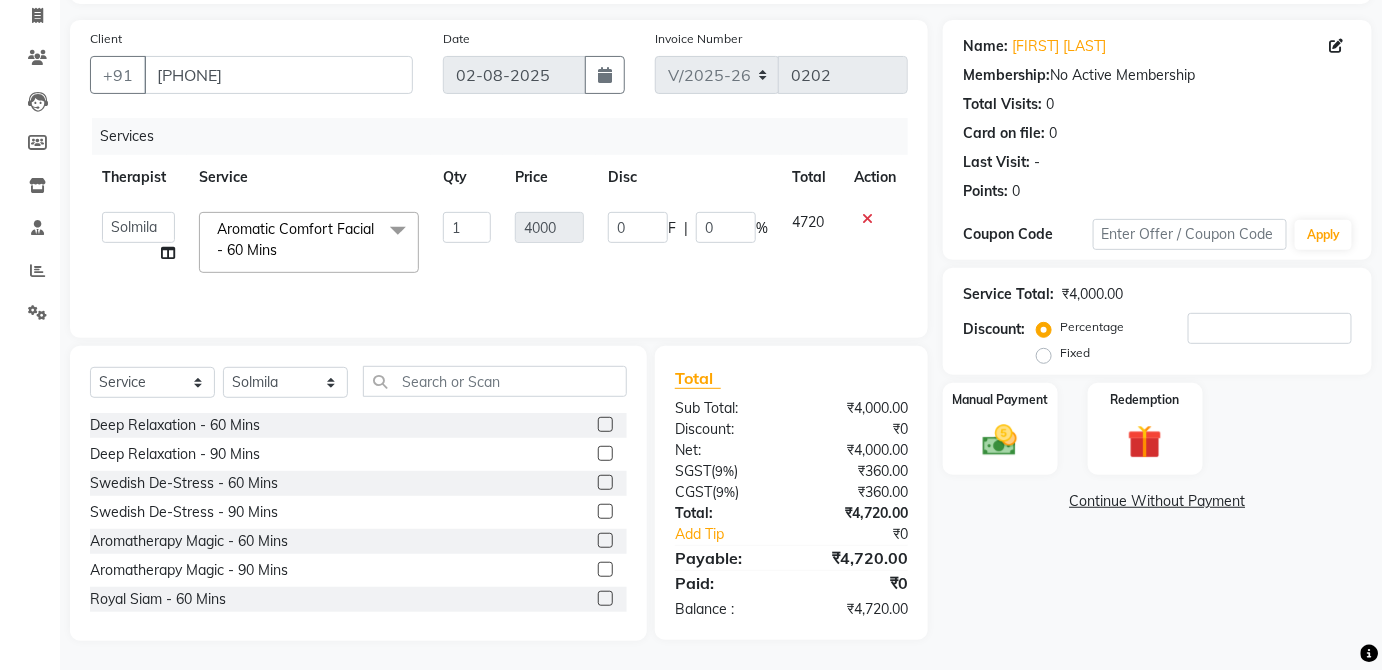 click on "Fixed" 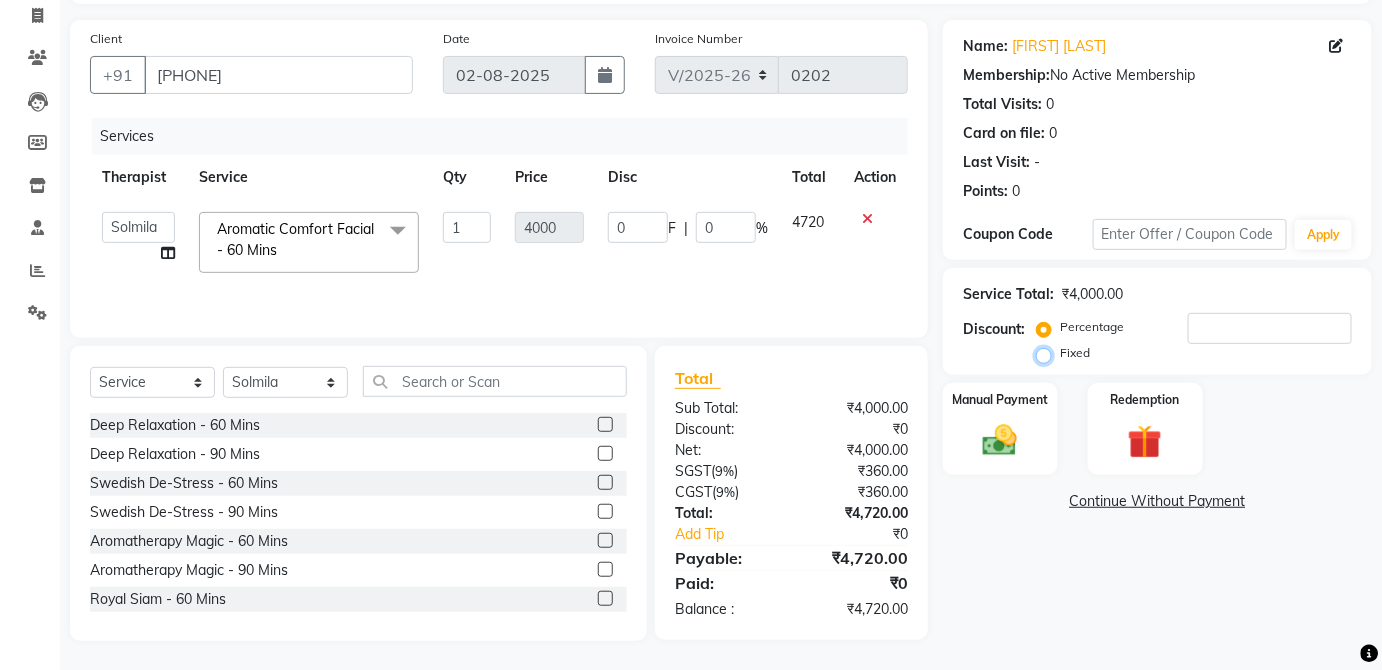click on "Fixed" at bounding box center (1048, 353) 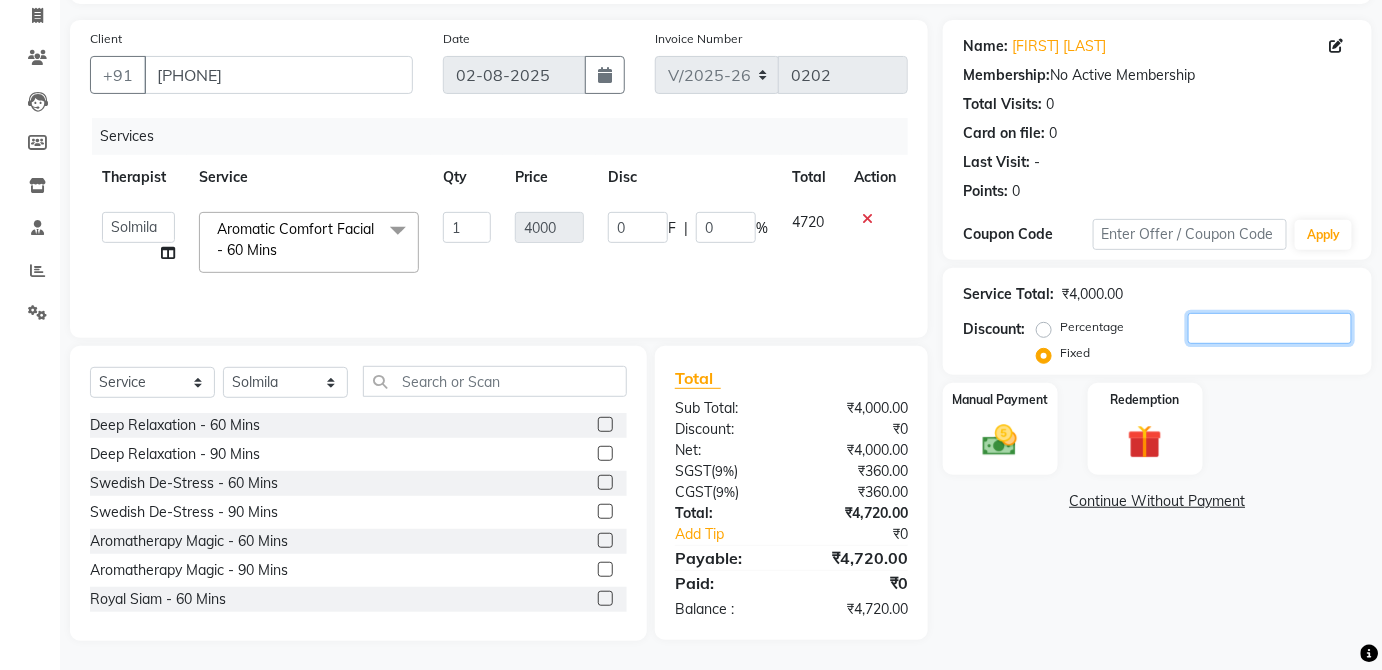 click 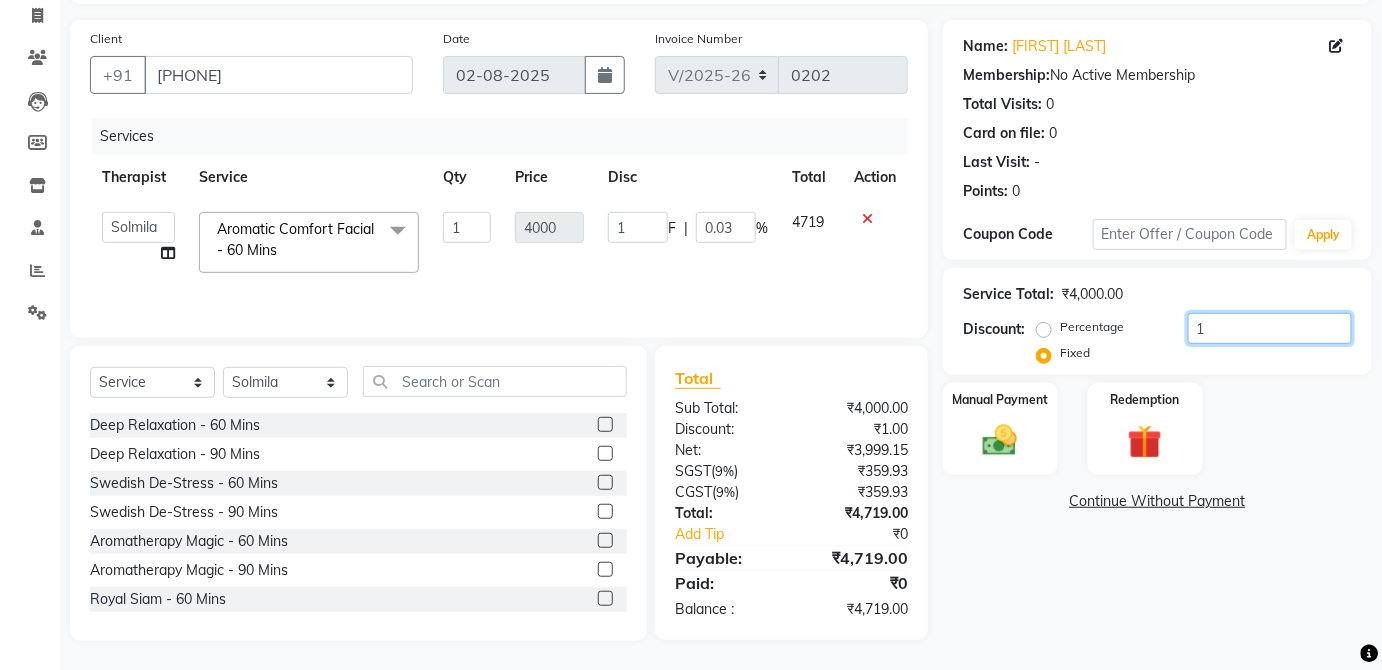 type on "10" 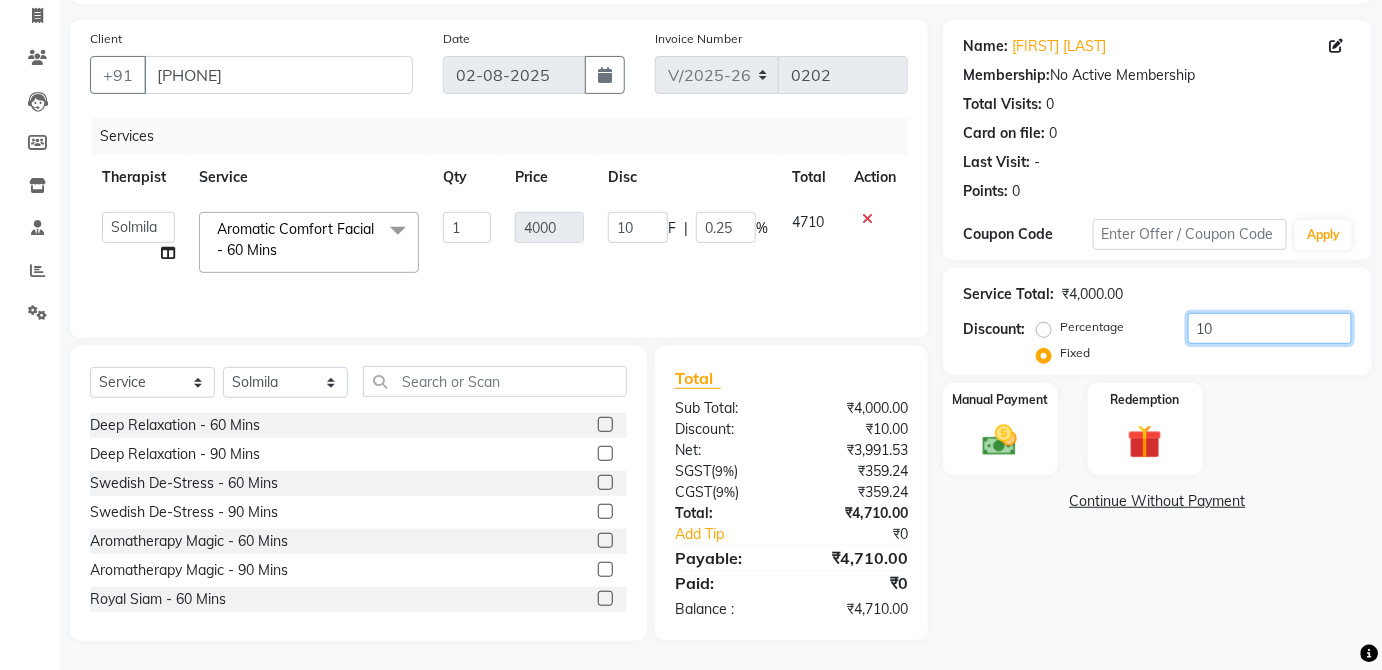 type on "100" 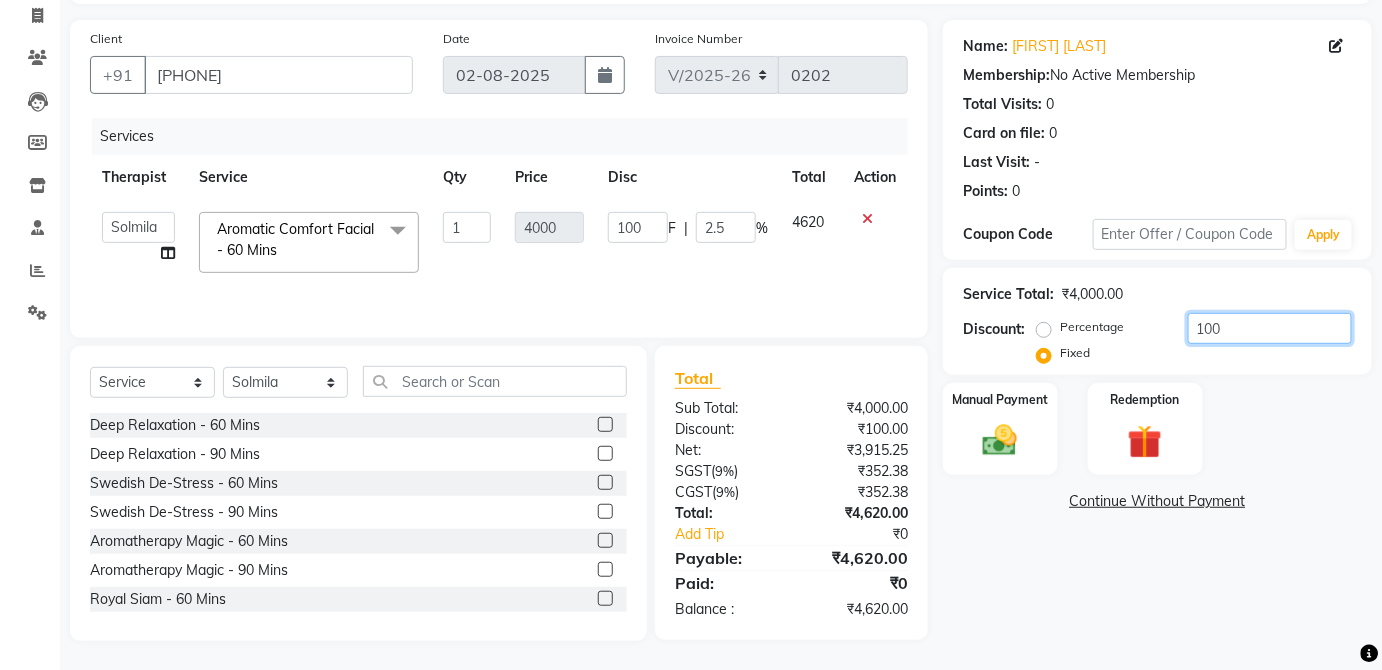 type on "1003" 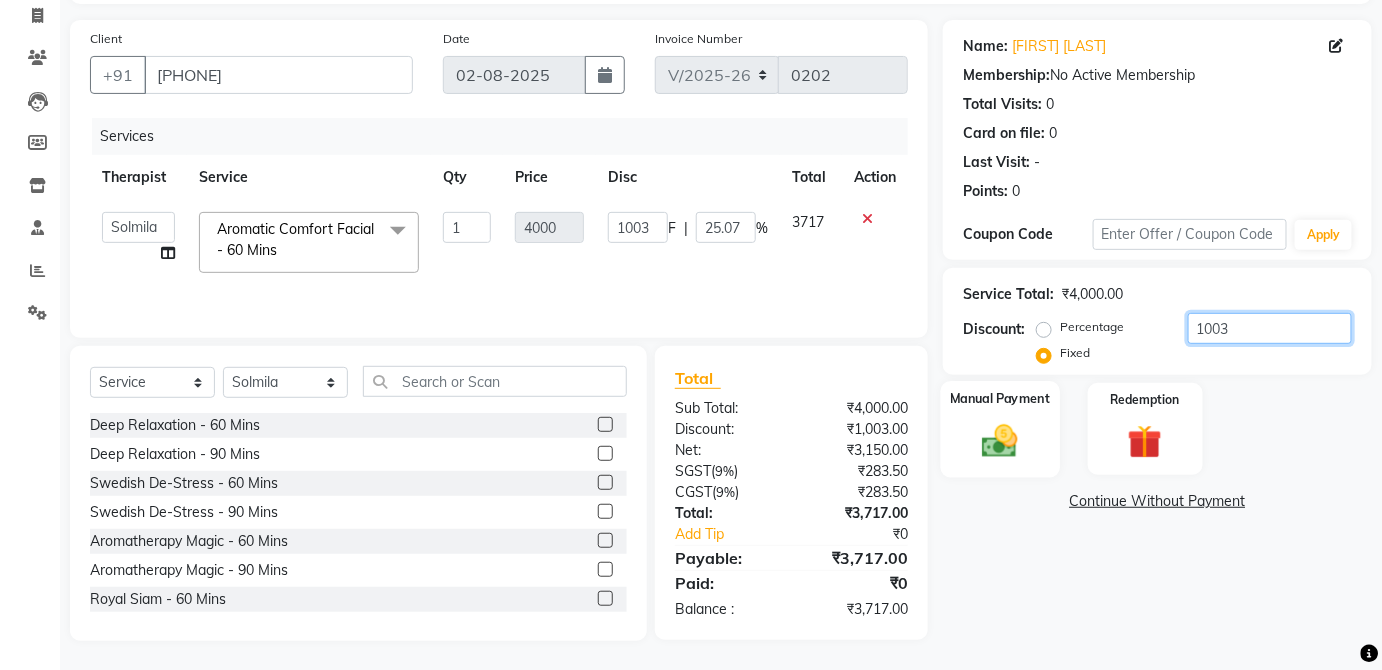 type on "1003" 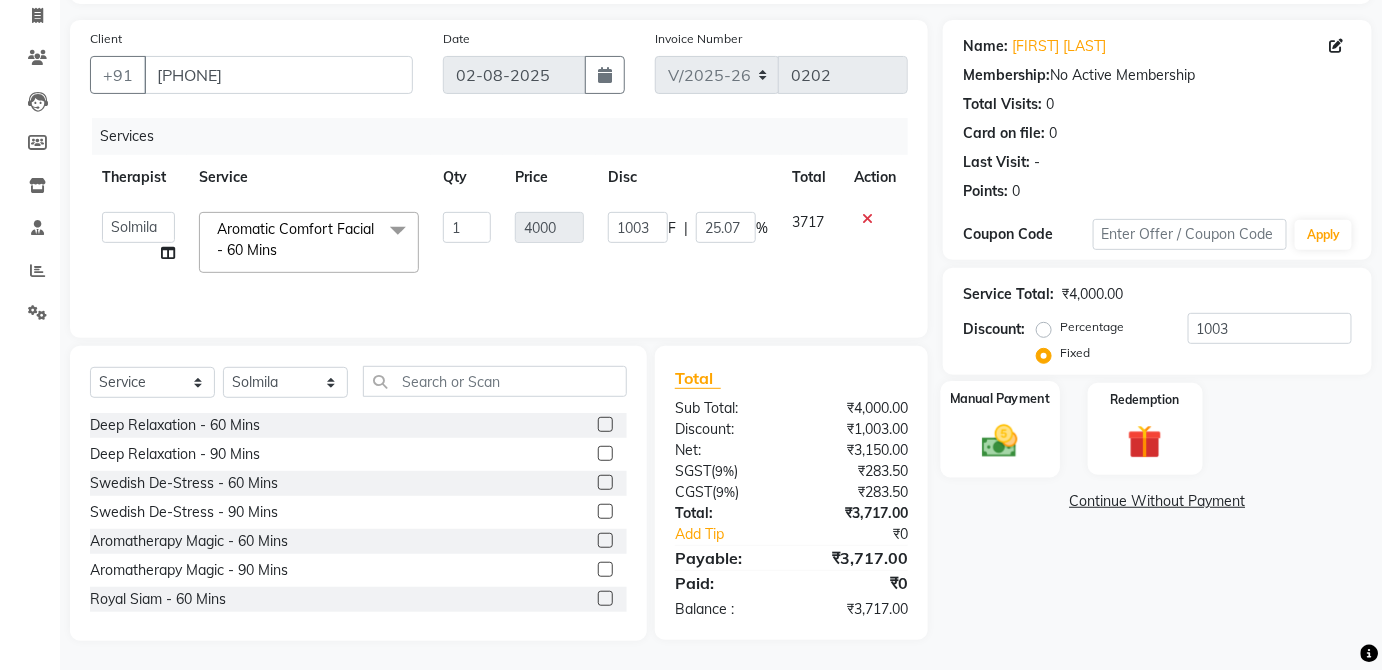 click 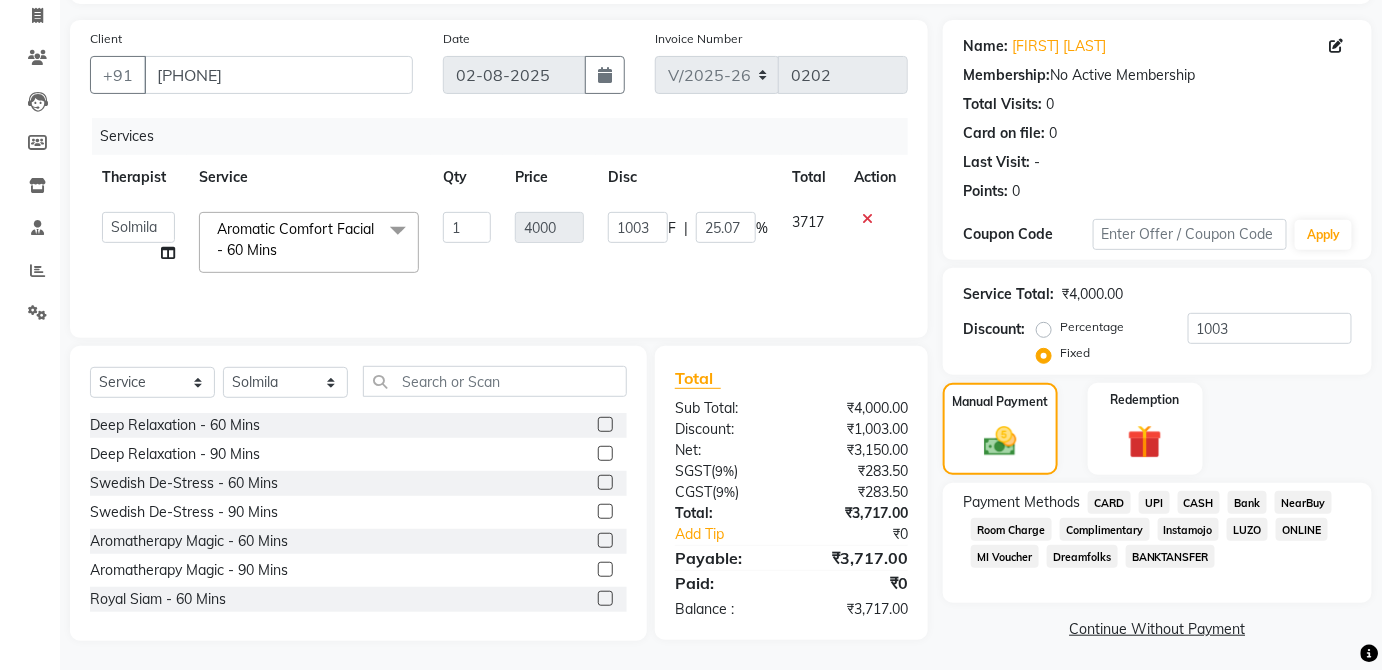 click on "UPI" 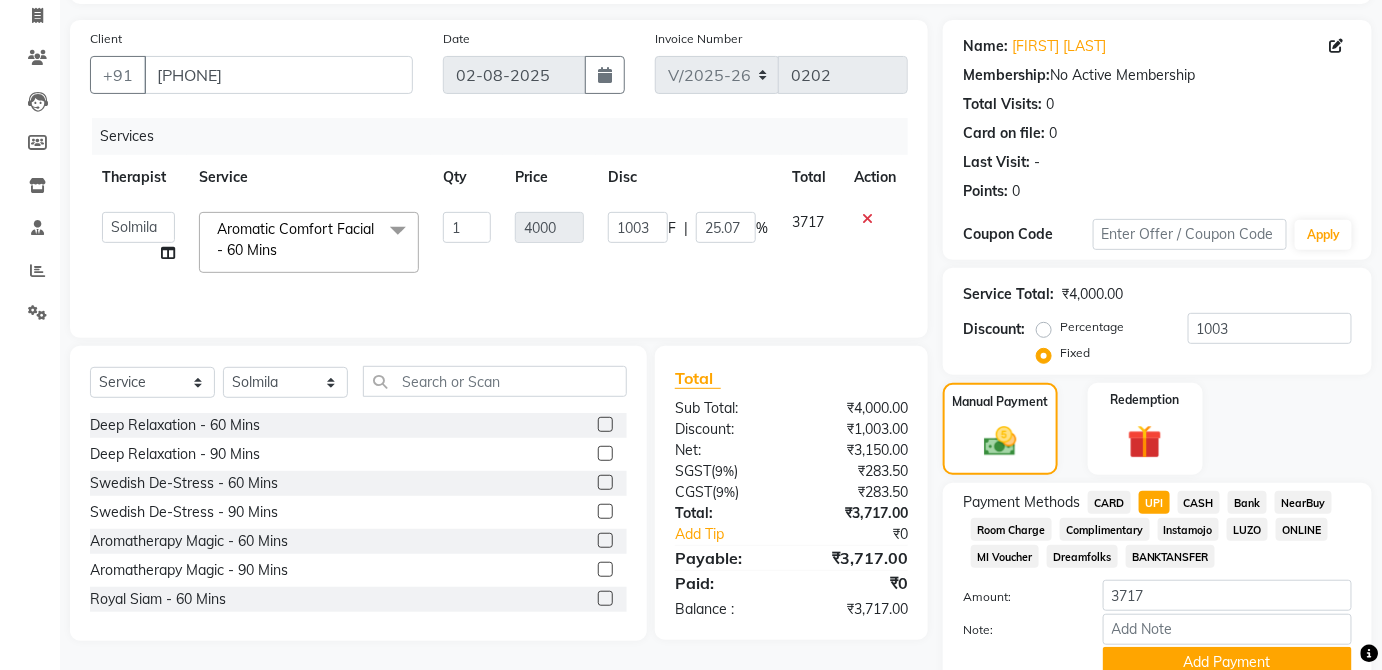 scroll, scrollTop: 216, scrollLeft: 0, axis: vertical 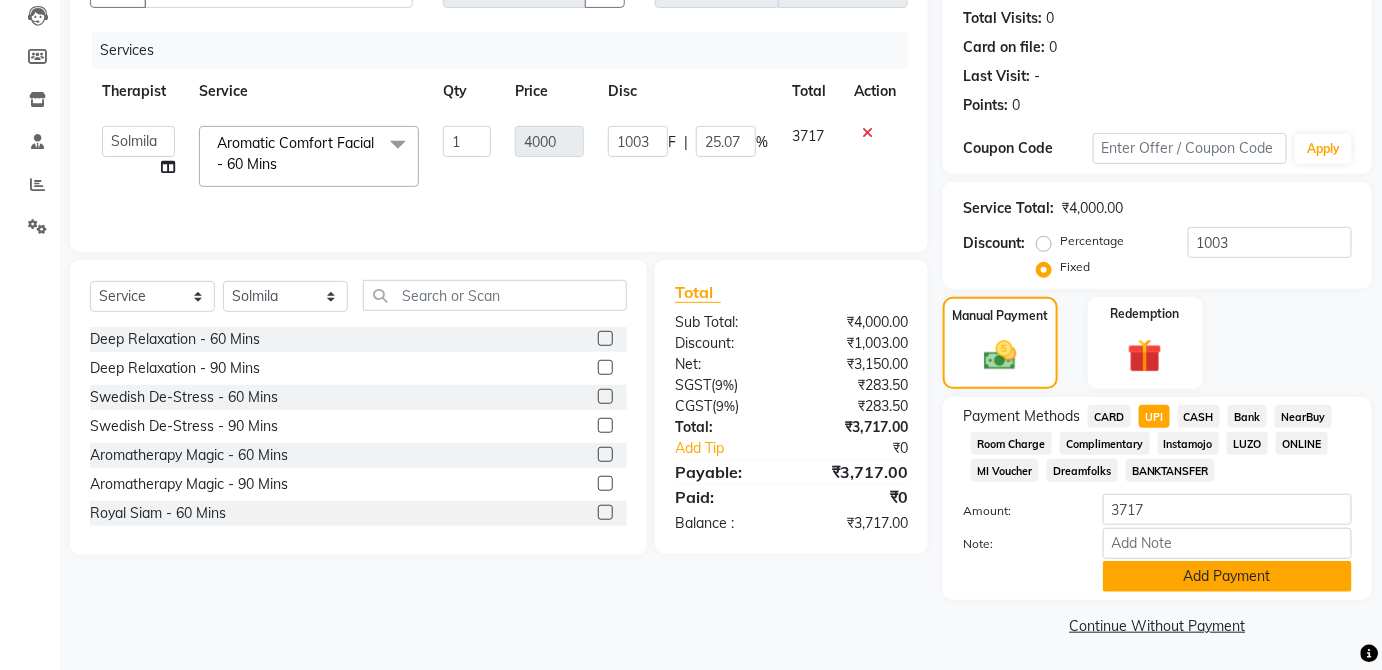 click on "Add Payment" 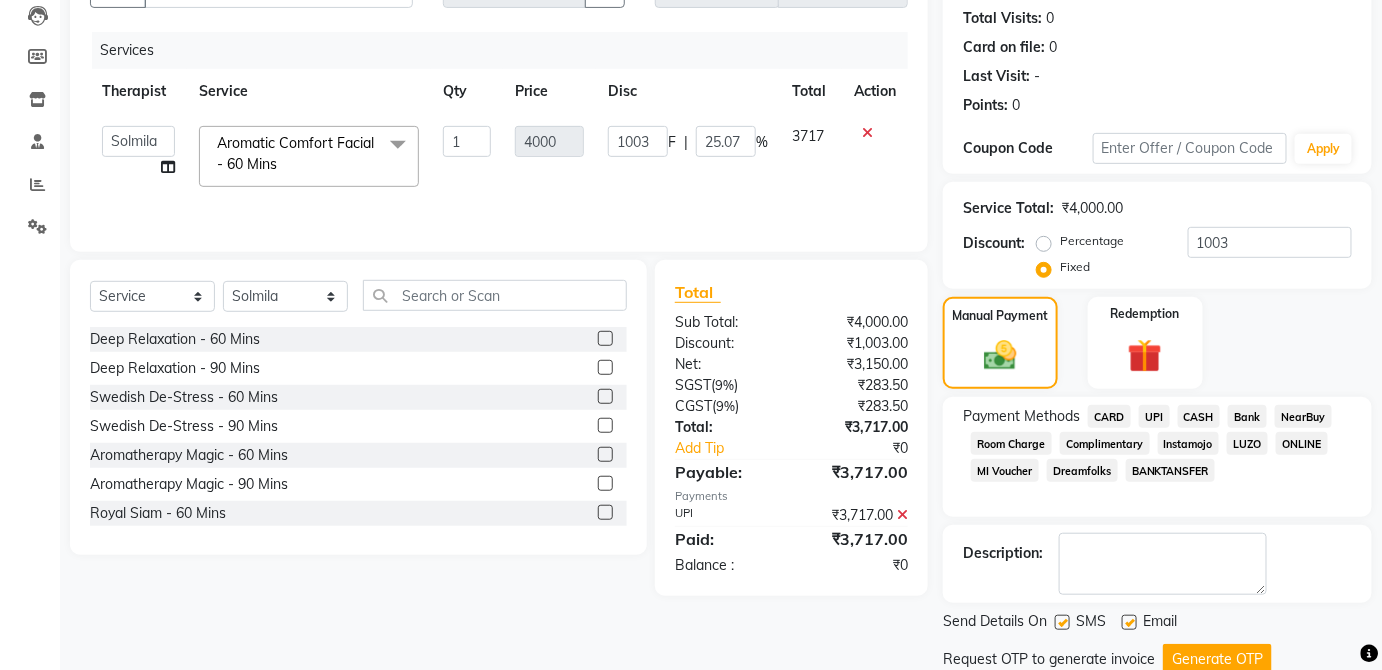 scroll, scrollTop: 283, scrollLeft: 0, axis: vertical 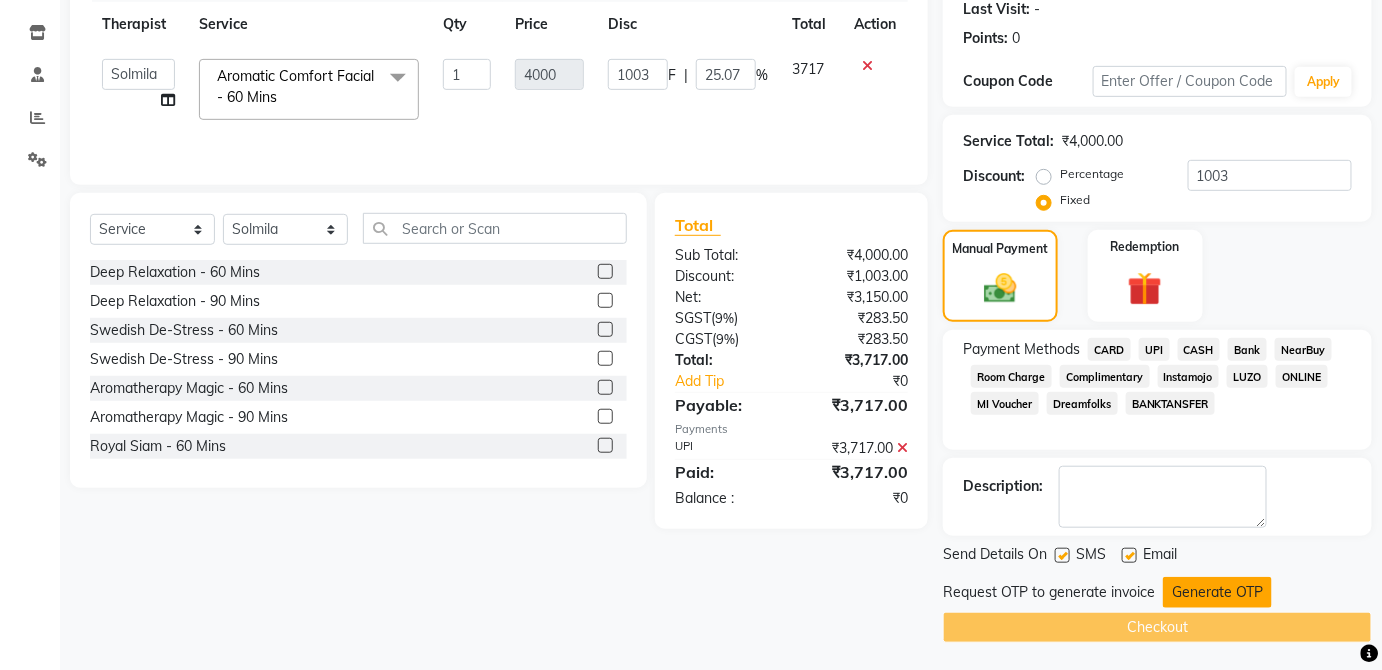 click on "Generate OTP" 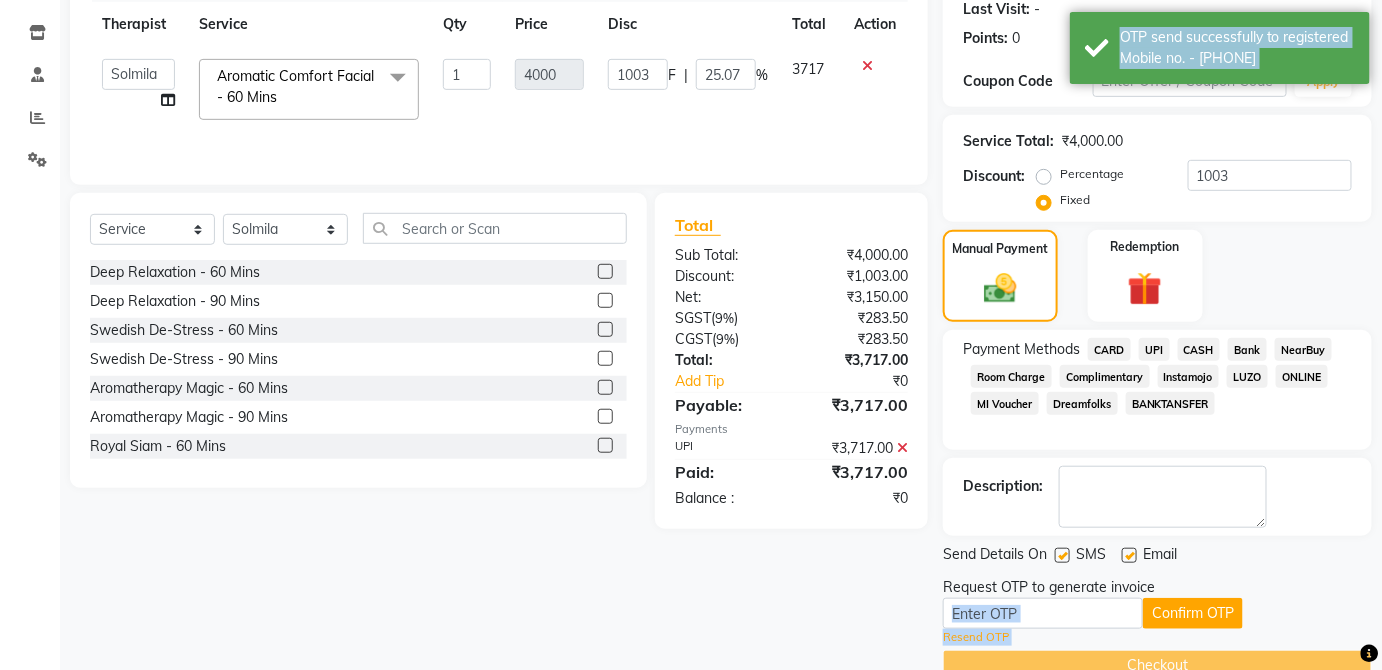 drag, startPoint x: 1189, startPoint y: 588, endPoint x: 1078, endPoint y: 617, distance: 114.72576 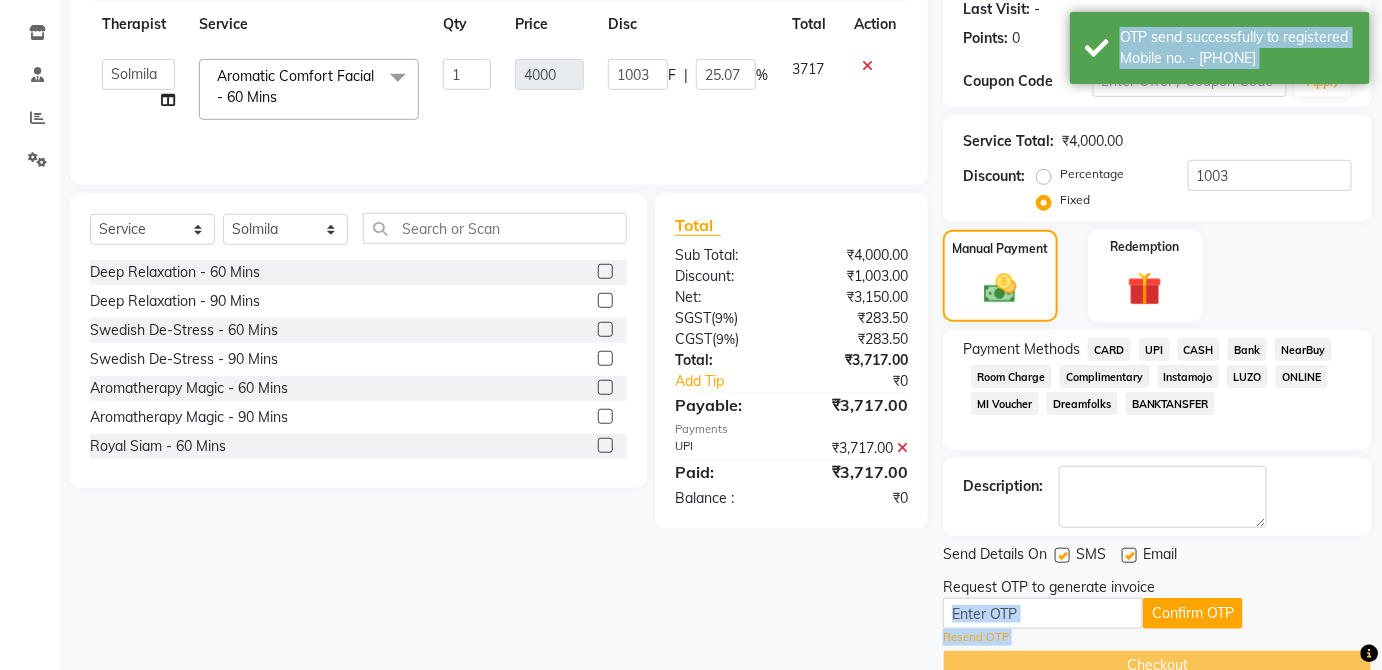 click on "Request OTP to generate invoice Confirm OTP Resend OTP" 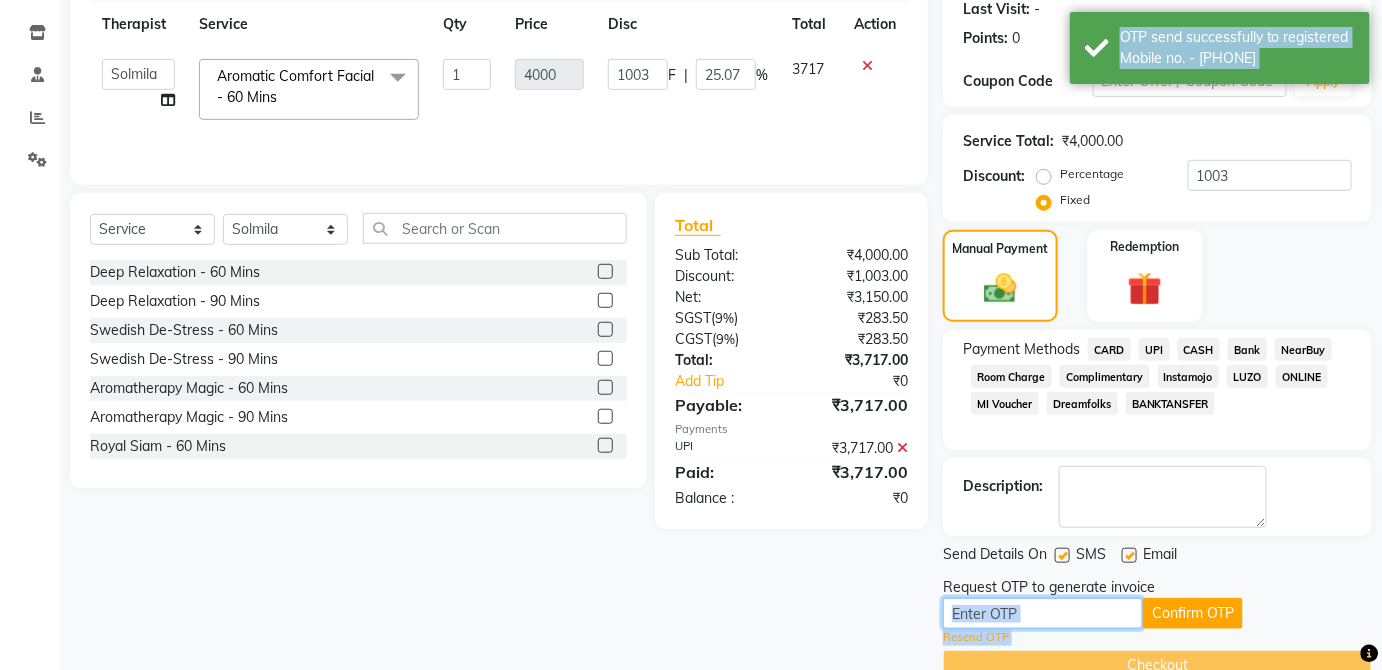 click at bounding box center [1043, 613] 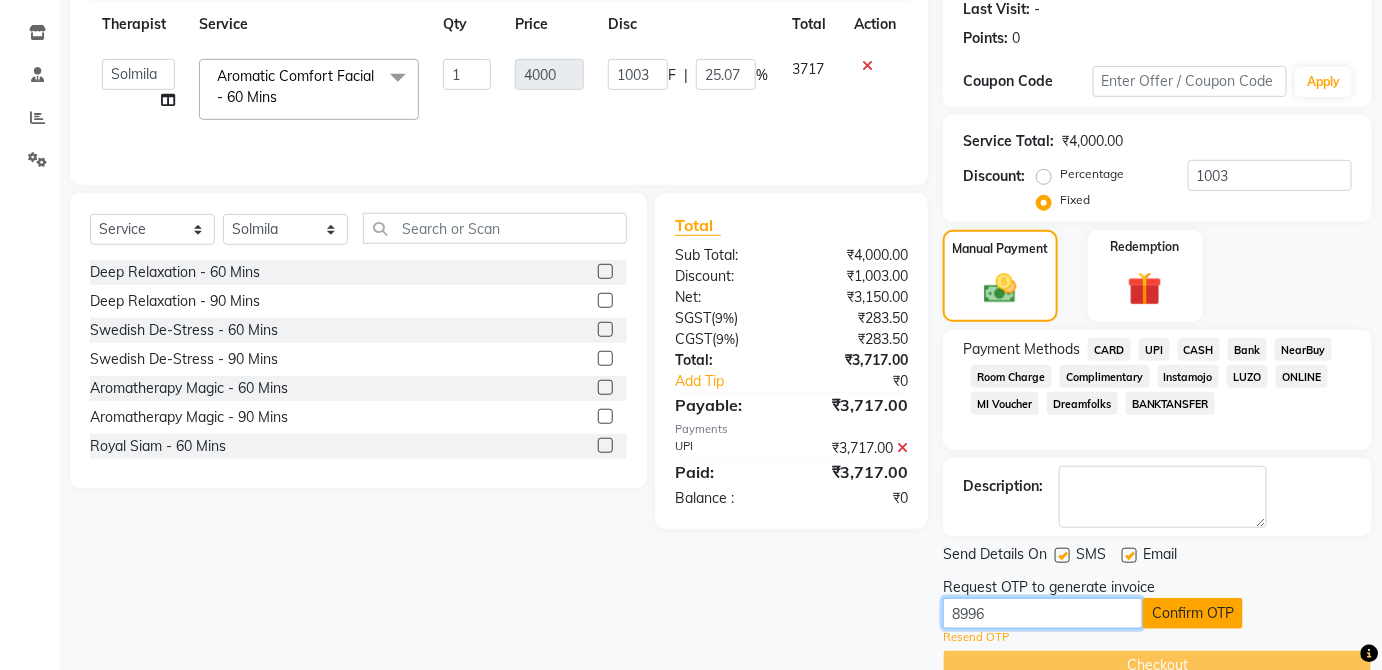 drag, startPoint x: 1078, startPoint y: 617, endPoint x: 1166, endPoint y: 609, distance: 88.362885 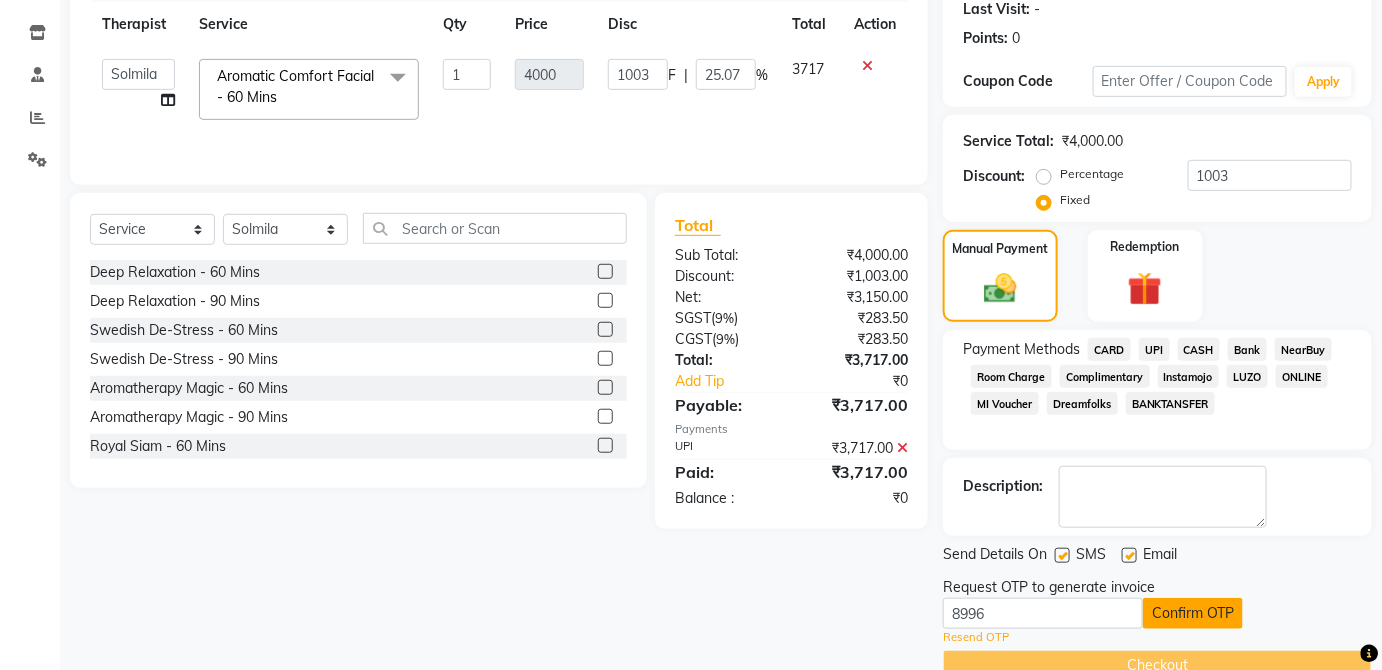 click on "Confirm OTP" 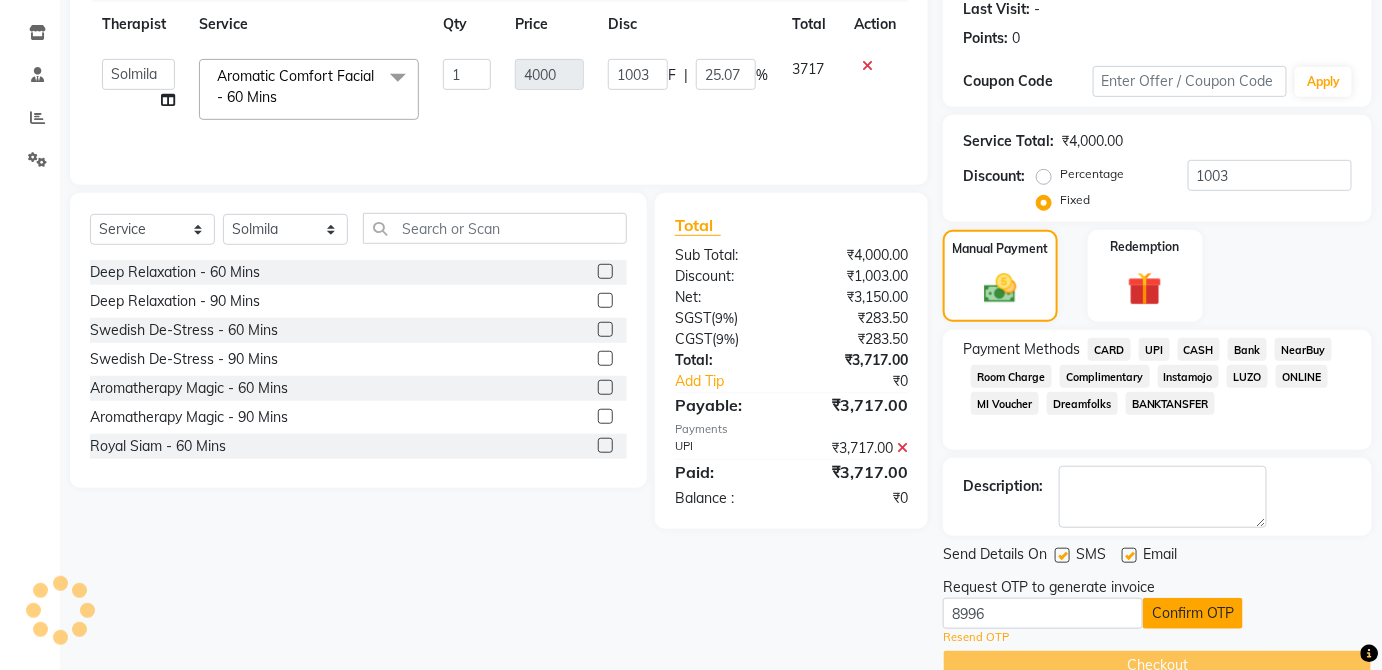 scroll, scrollTop: 245, scrollLeft: 0, axis: vertical 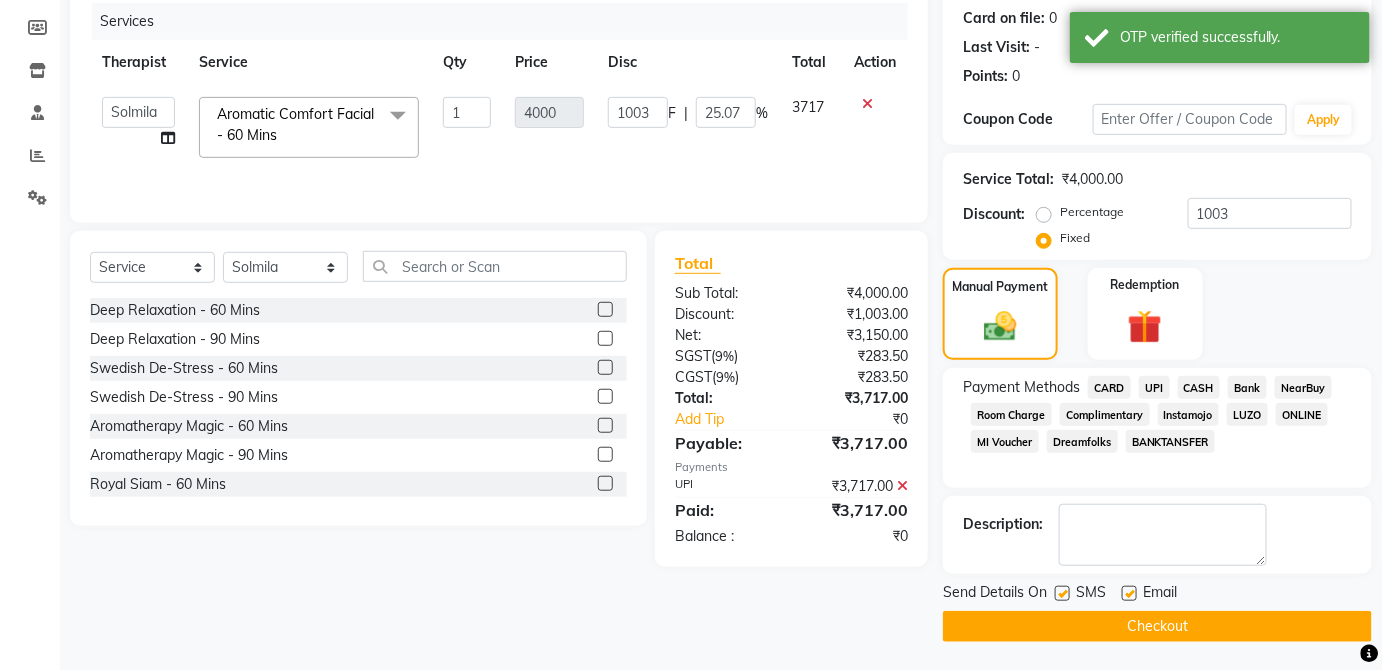 click on "Checkout" 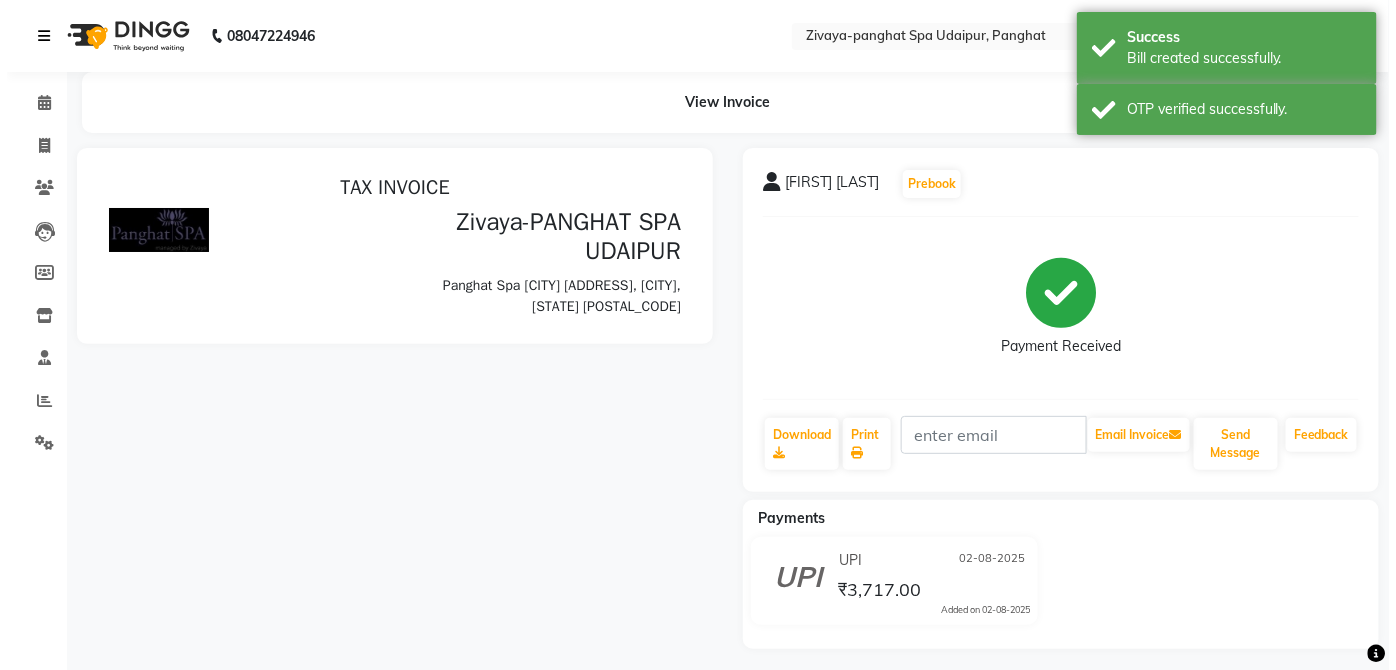scroll, scrollTop: 0, scrollLeft: 0, axis: both 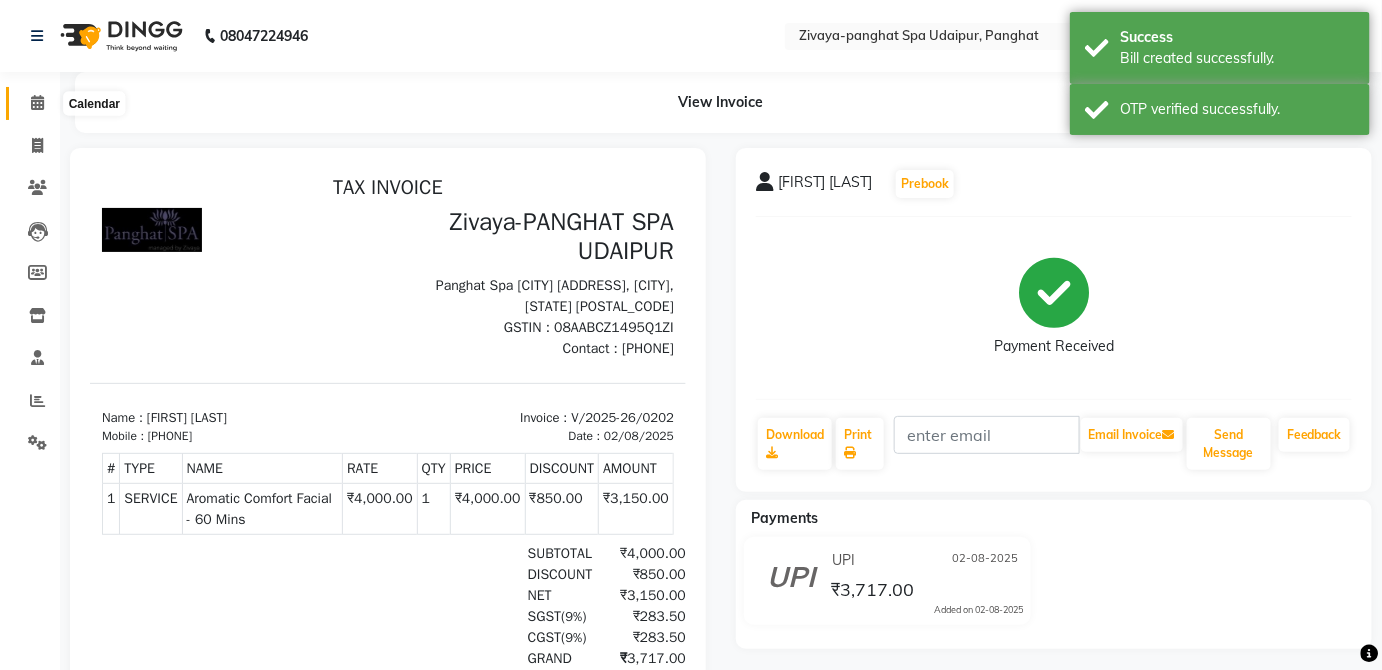 click 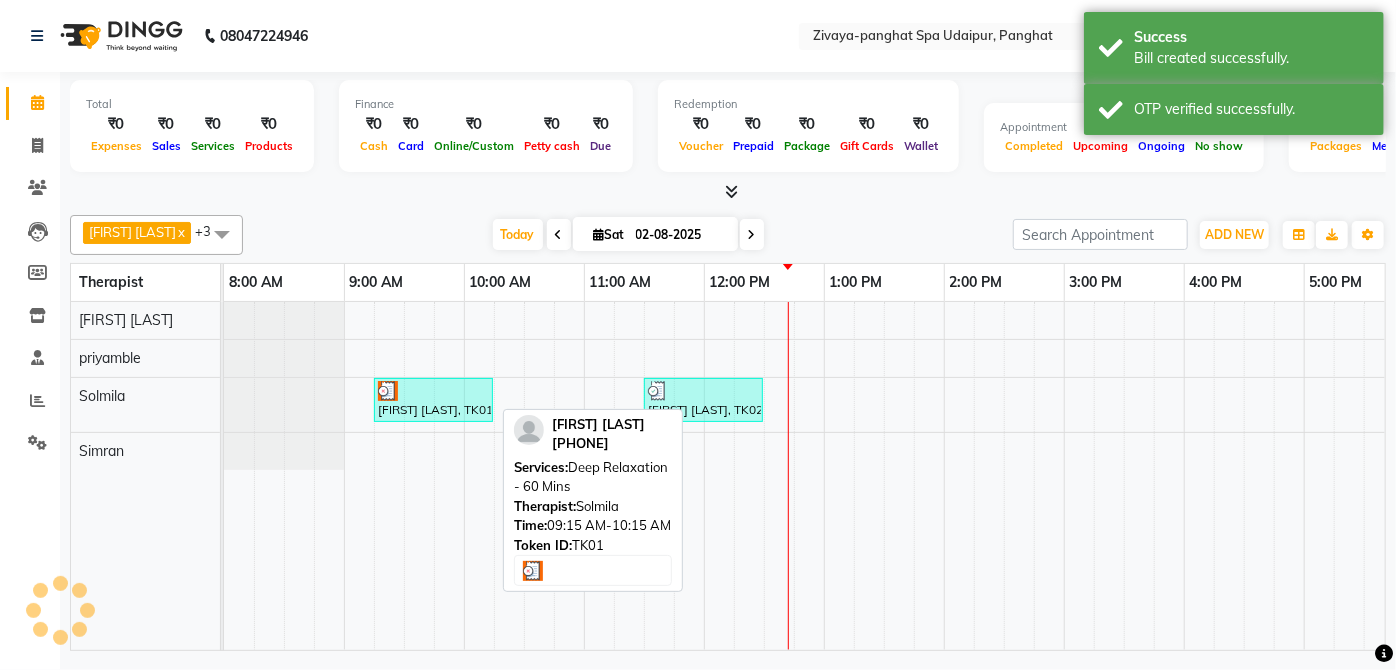 scroll, scrollTop: 0, scrollLeft: 480, axis: horizontal 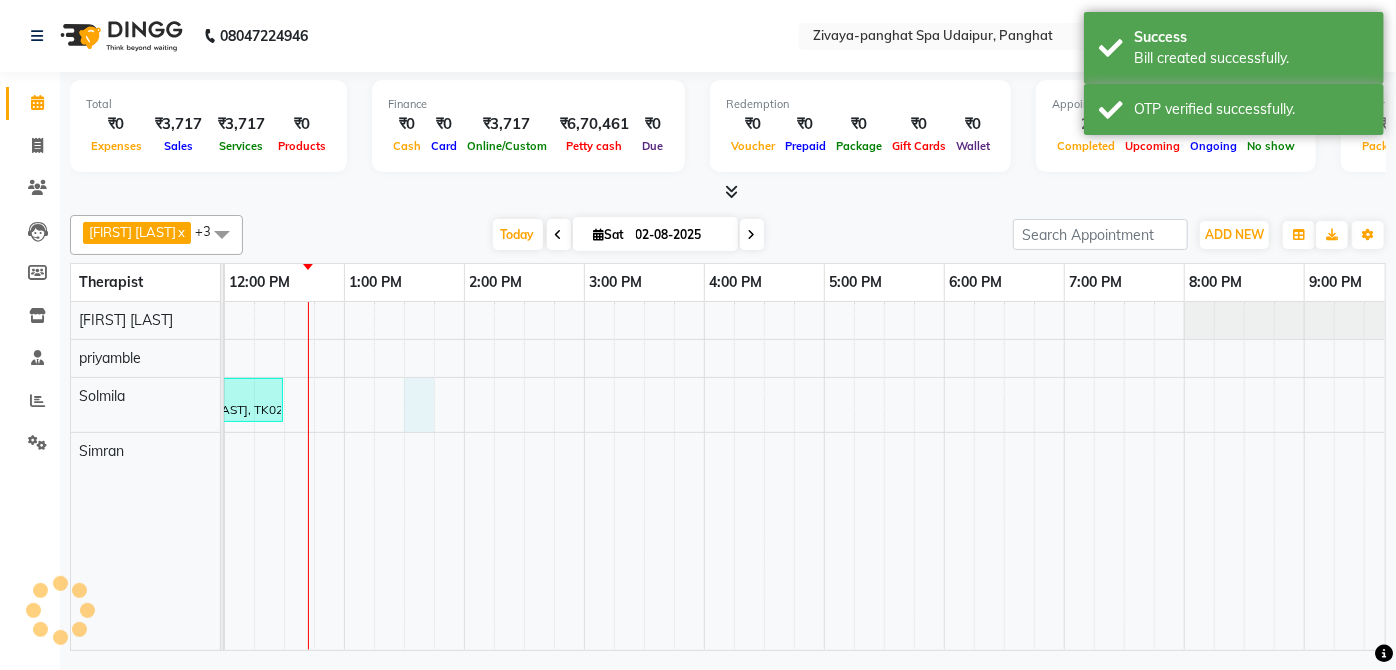click on "[FIRST] [LAST], TK01, [TIME]-[TIME], Deep Relaxation - 60 Mins     [FIRST] [LAST], TK02, [TIME]-[TIME], Aromatic Comfort Facial - 60 Mins" at bounding box center (644, 476) 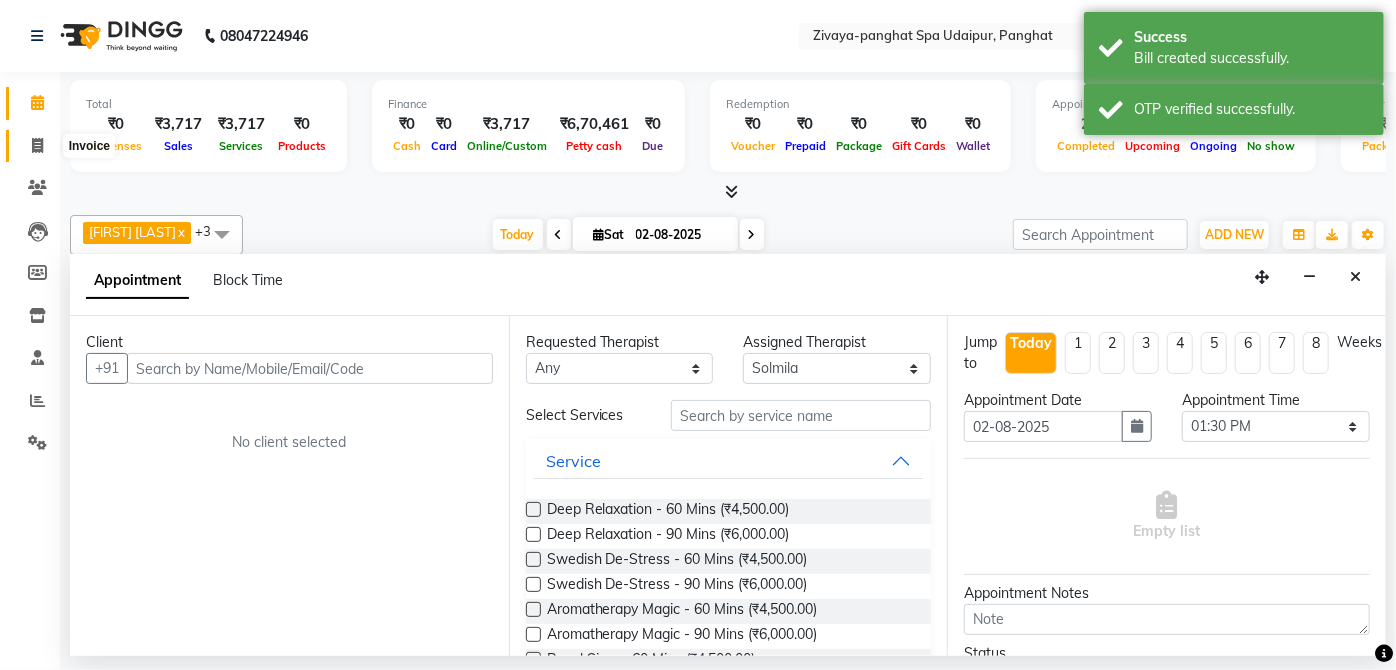 click 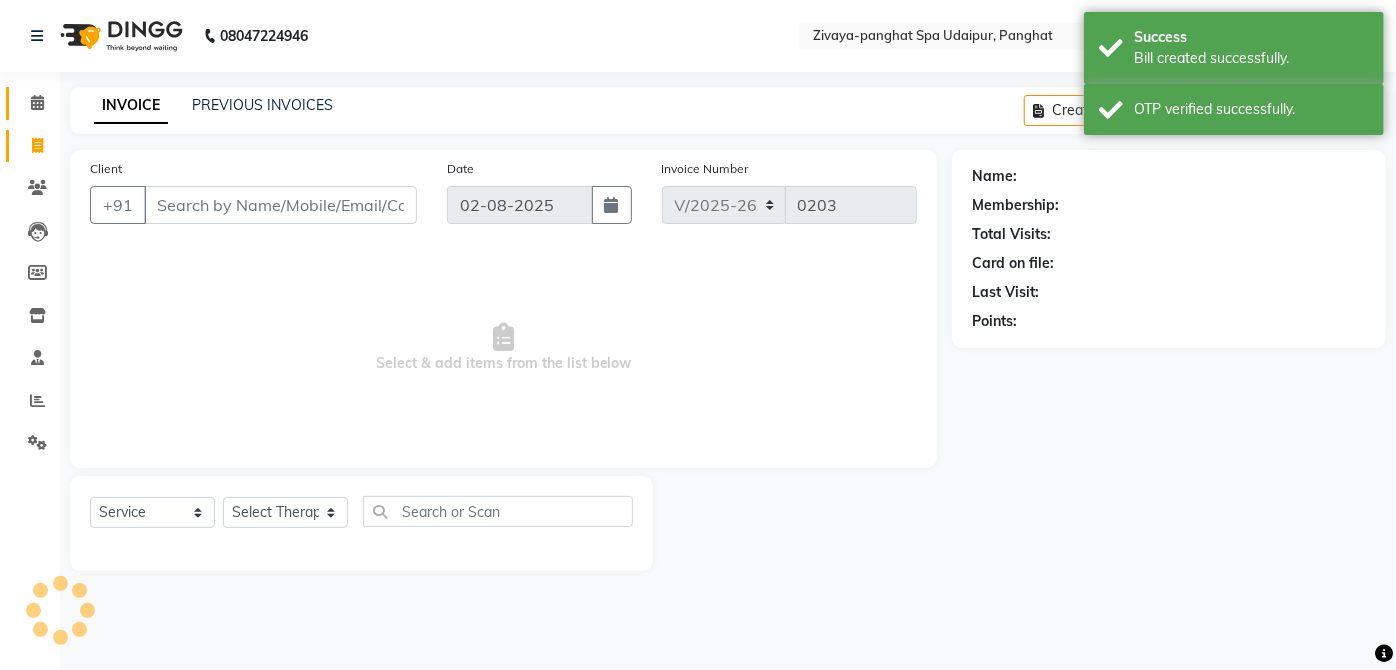 click on "Calendar" 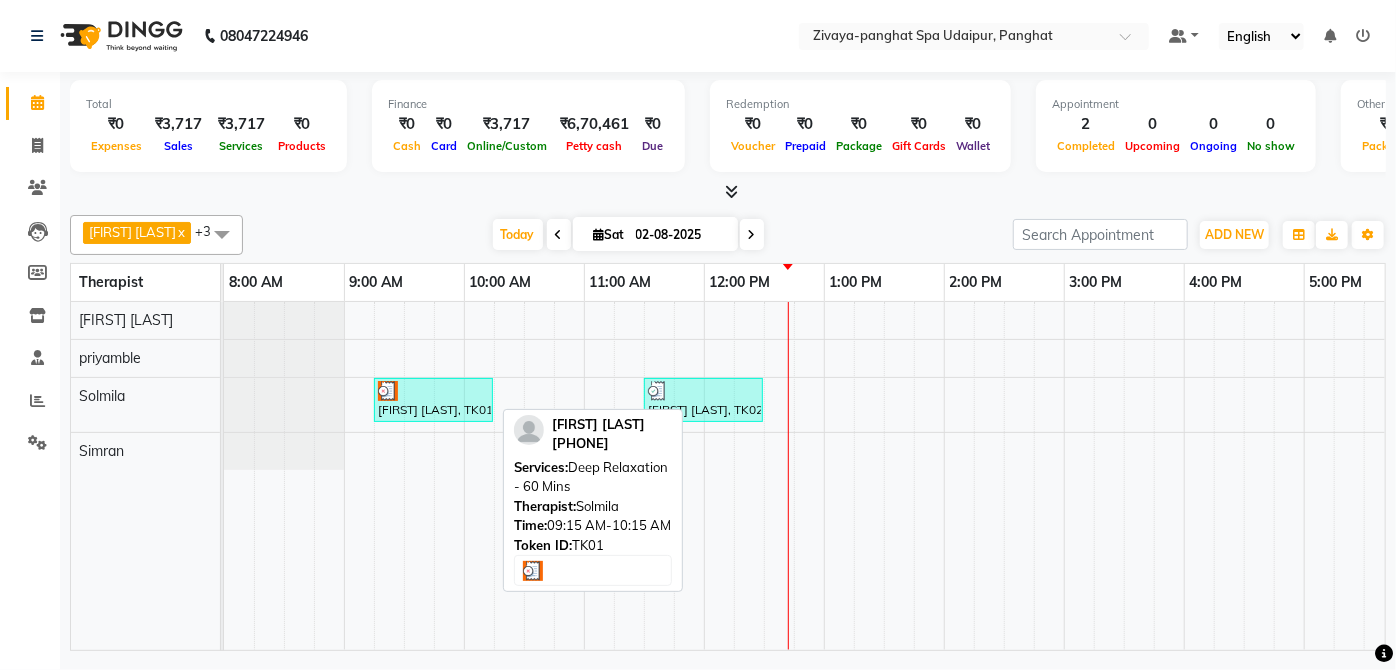 click on "[FIRST] [LAST], TK01, [TIME]-[TIME], Deep Relaxation - 60 Mins" at bounding box center [433, 400] 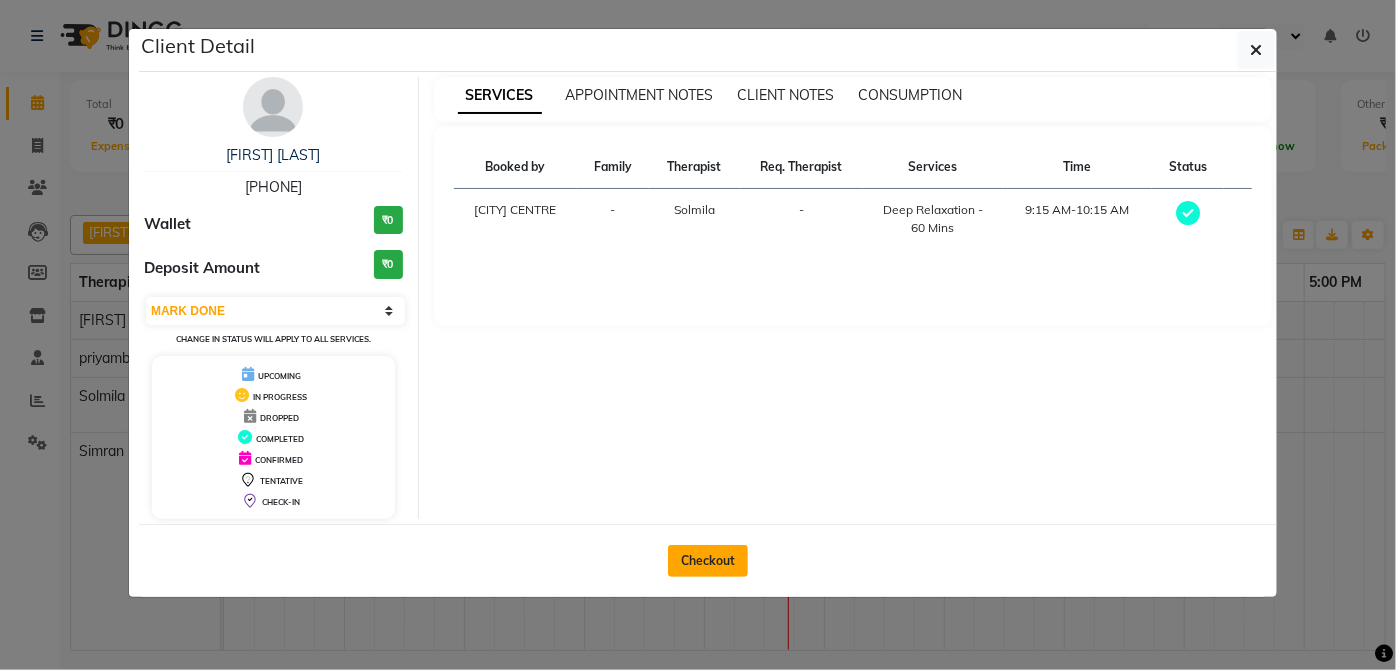 click on "Checkout" 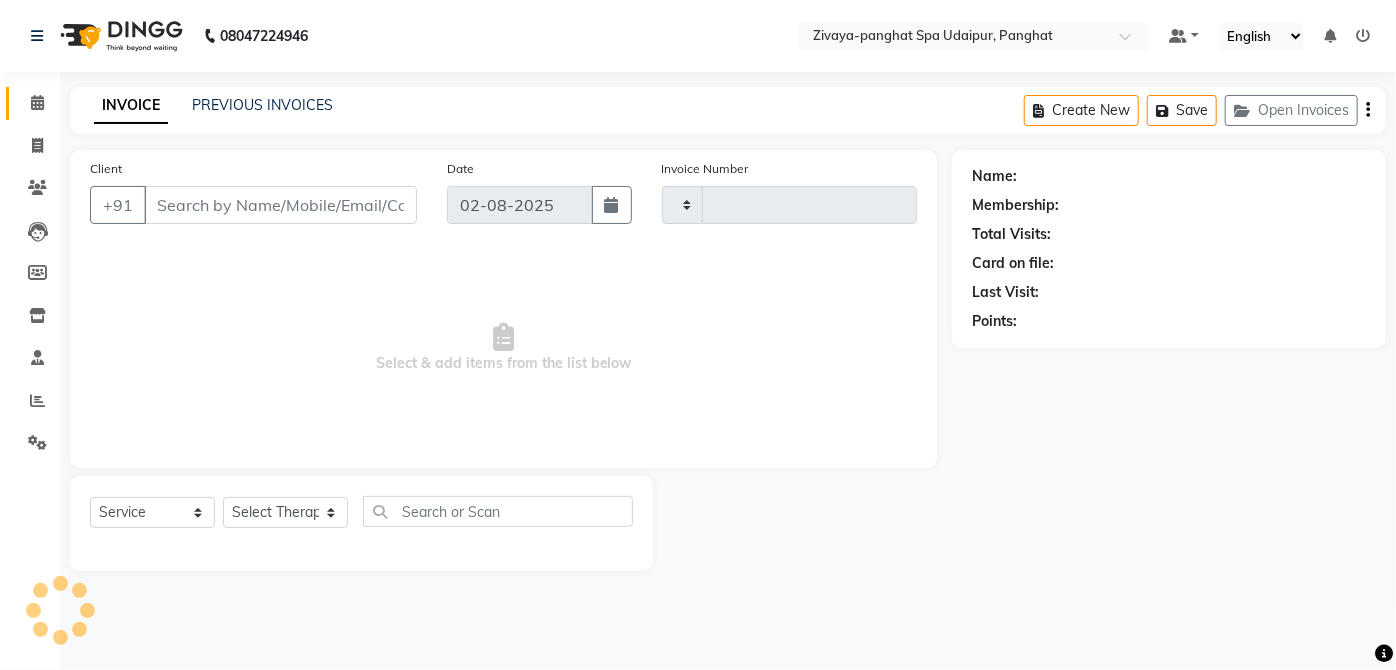 type on "0203" 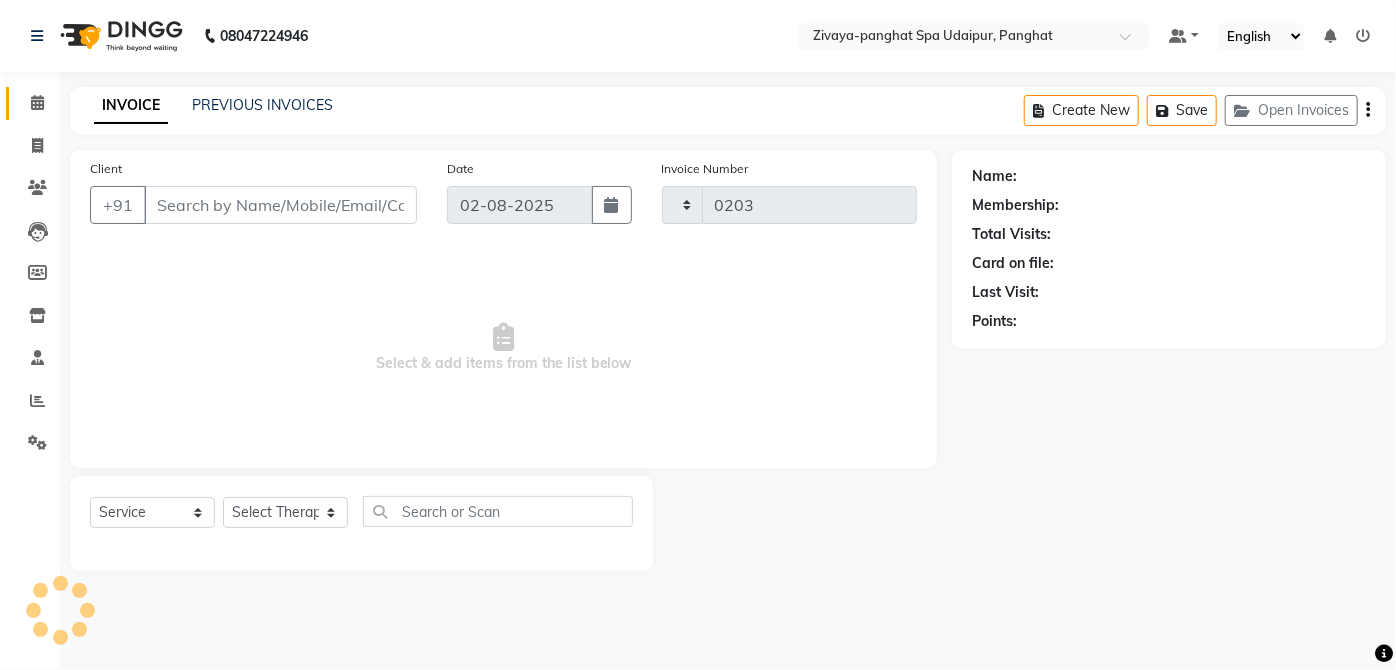 select on "6945" 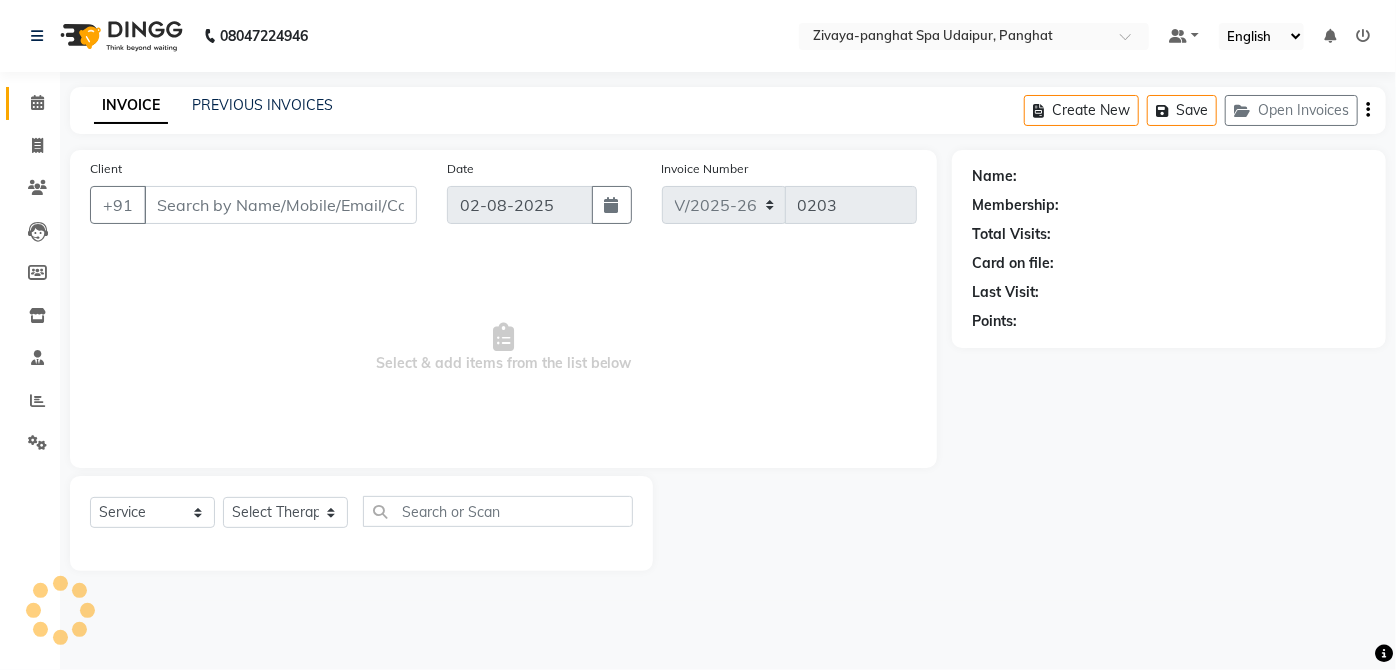 type on "[PHONE]" 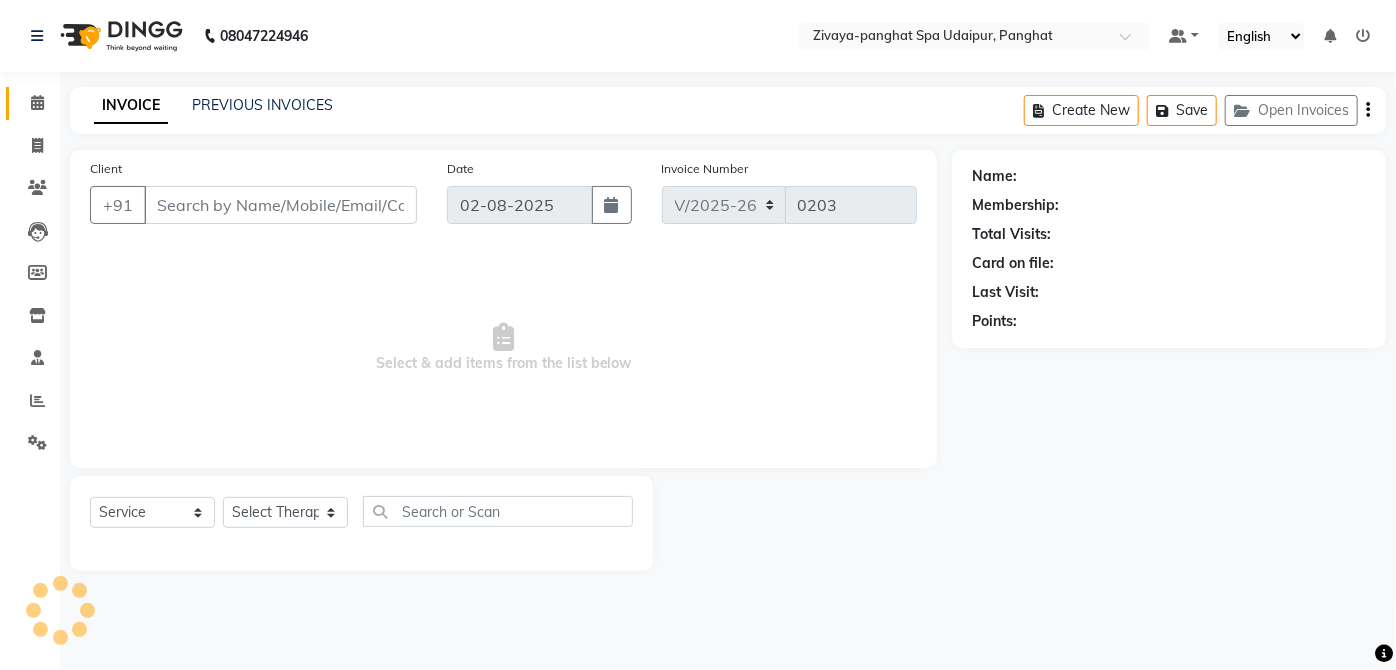 select on "66042" 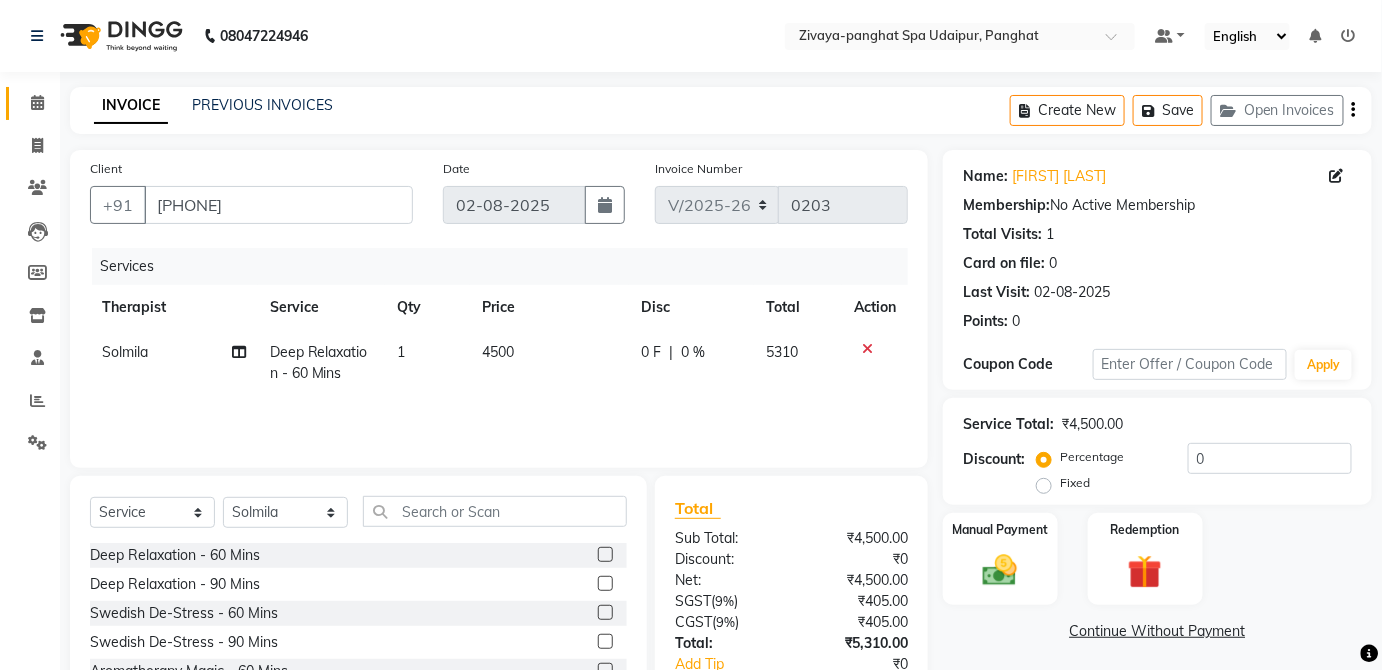 scroll, scrollTop: 130, scrollLeft: 0, axis: vertical 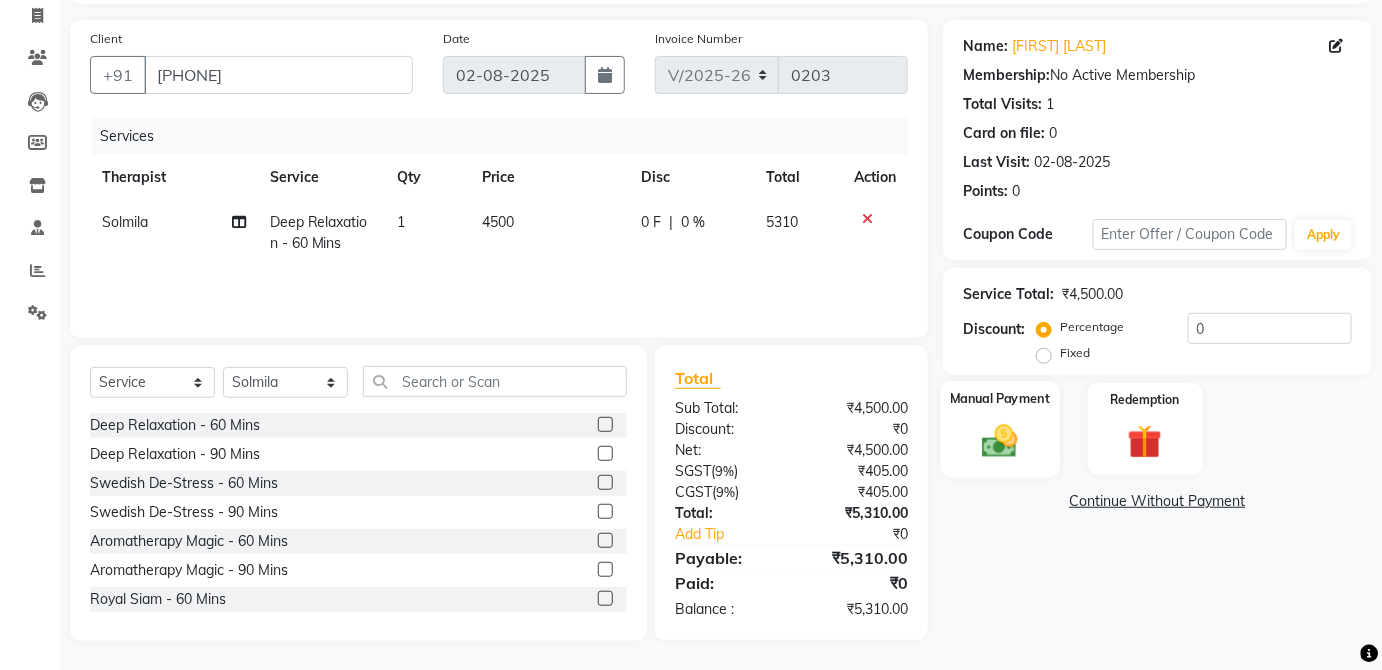 click on "Manual Payment" 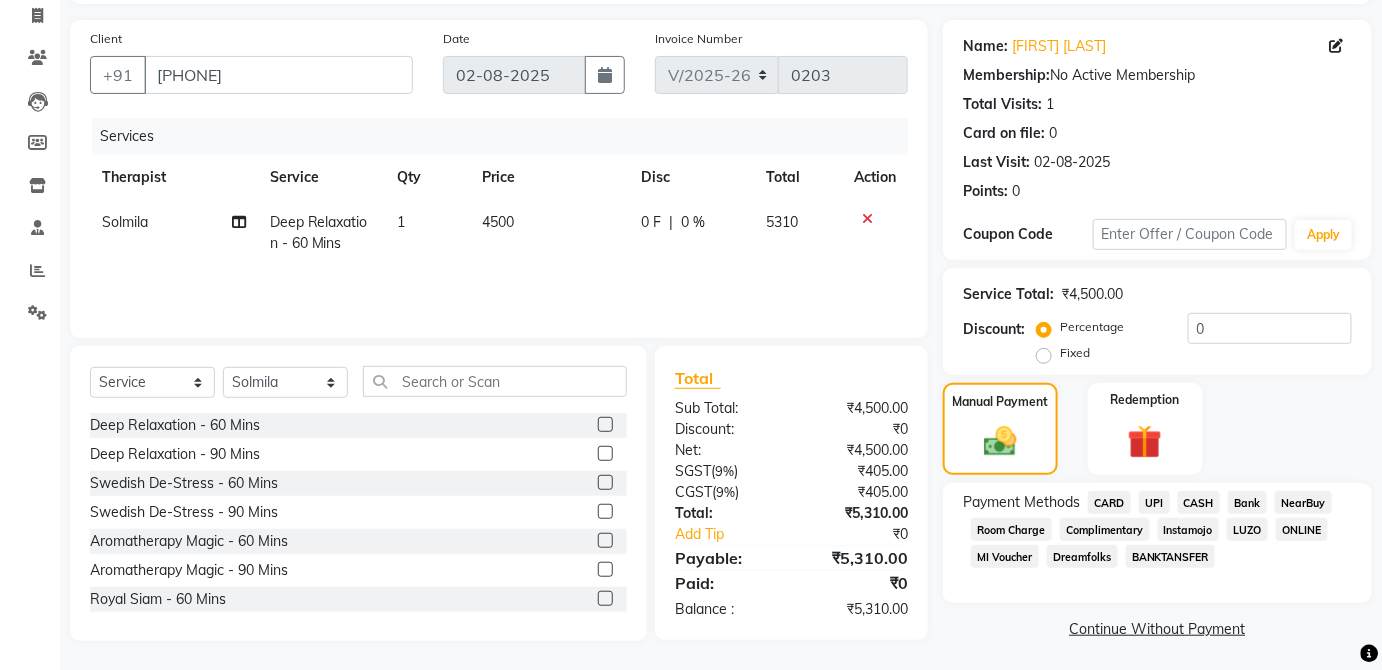click on "UPI" 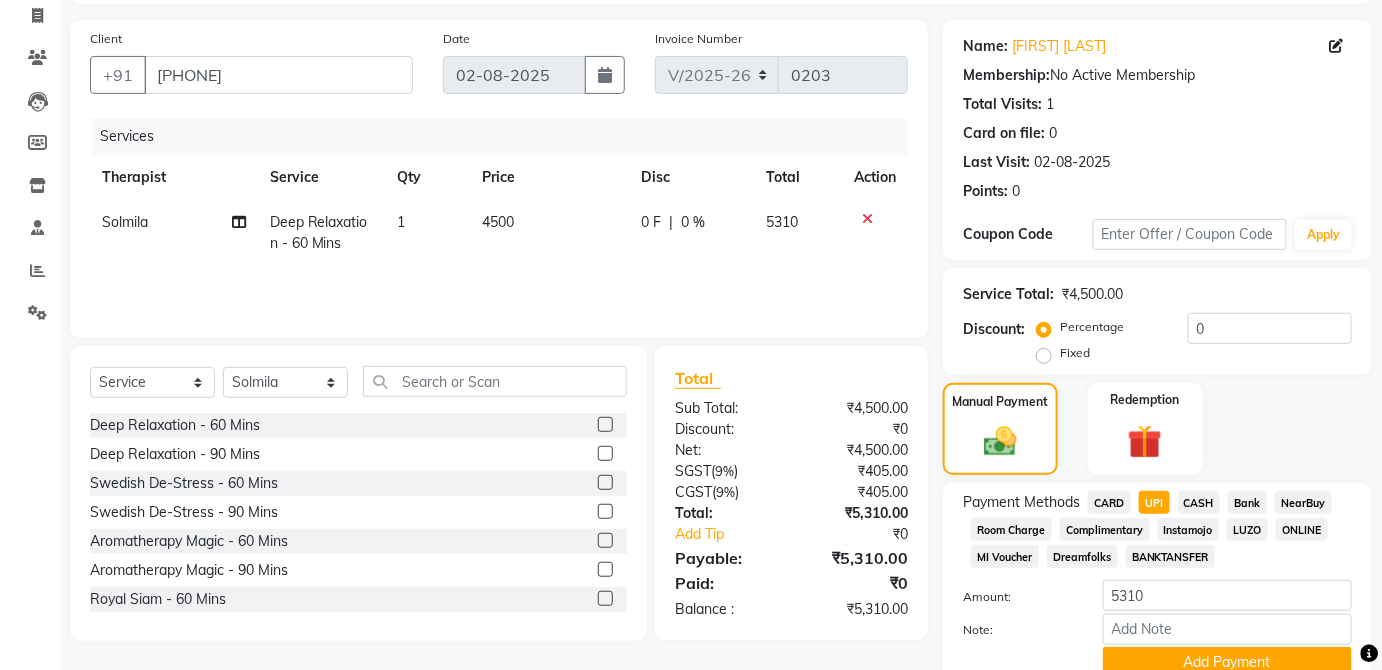 scroll, scrollTop: 216, scrollLeft: 0, axis: vertical 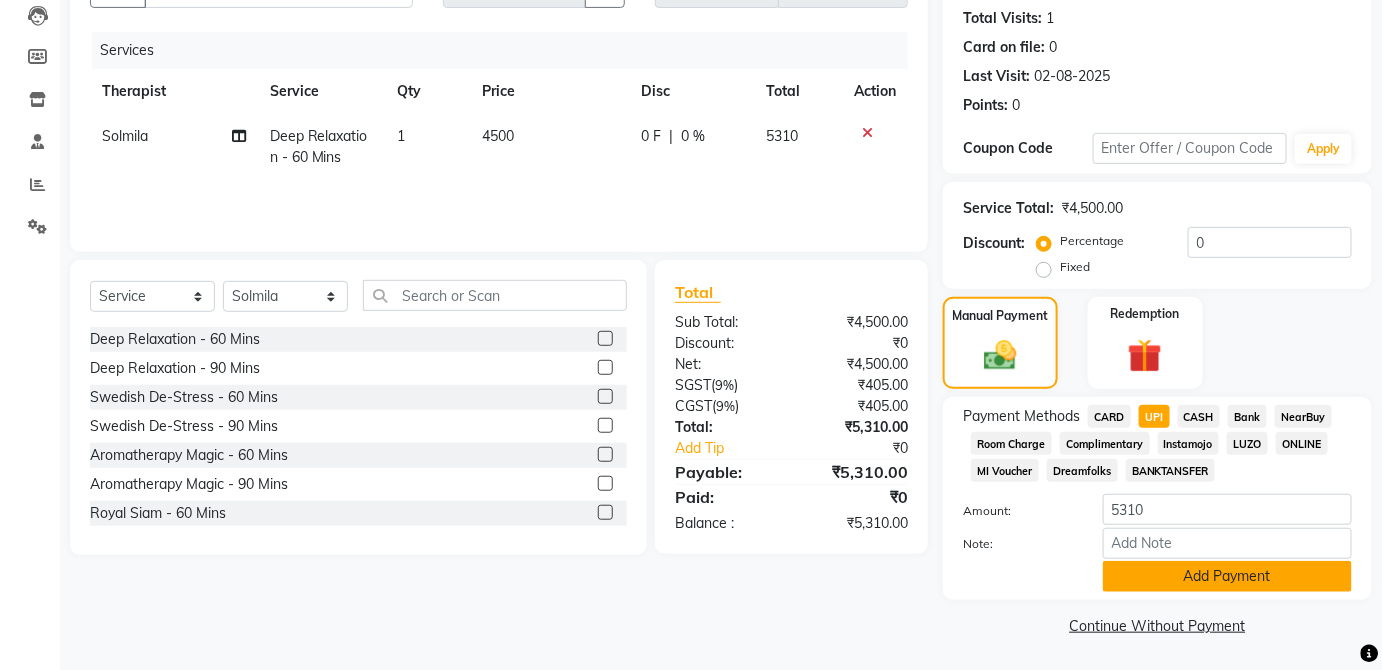 click on "Add Payment" 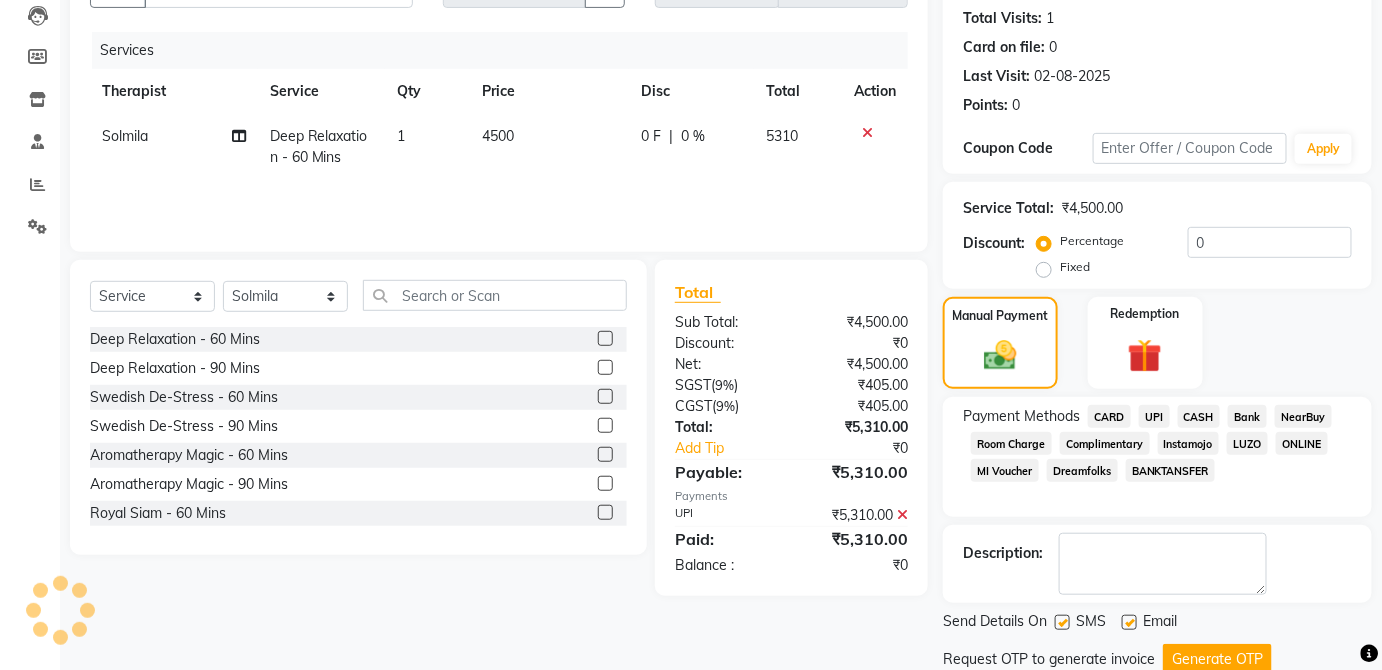 scroll, scrollTop: 283, scrollLeft: 0, axis: vertical 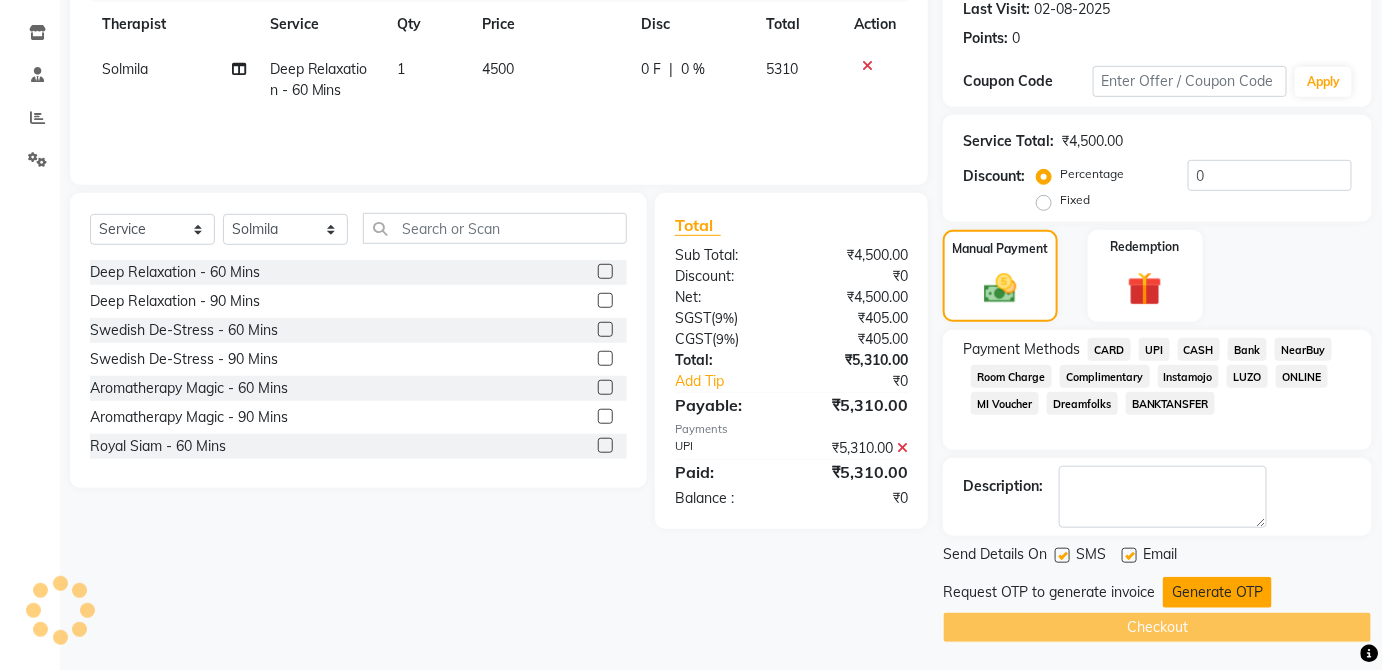 click on "Generate OTP" 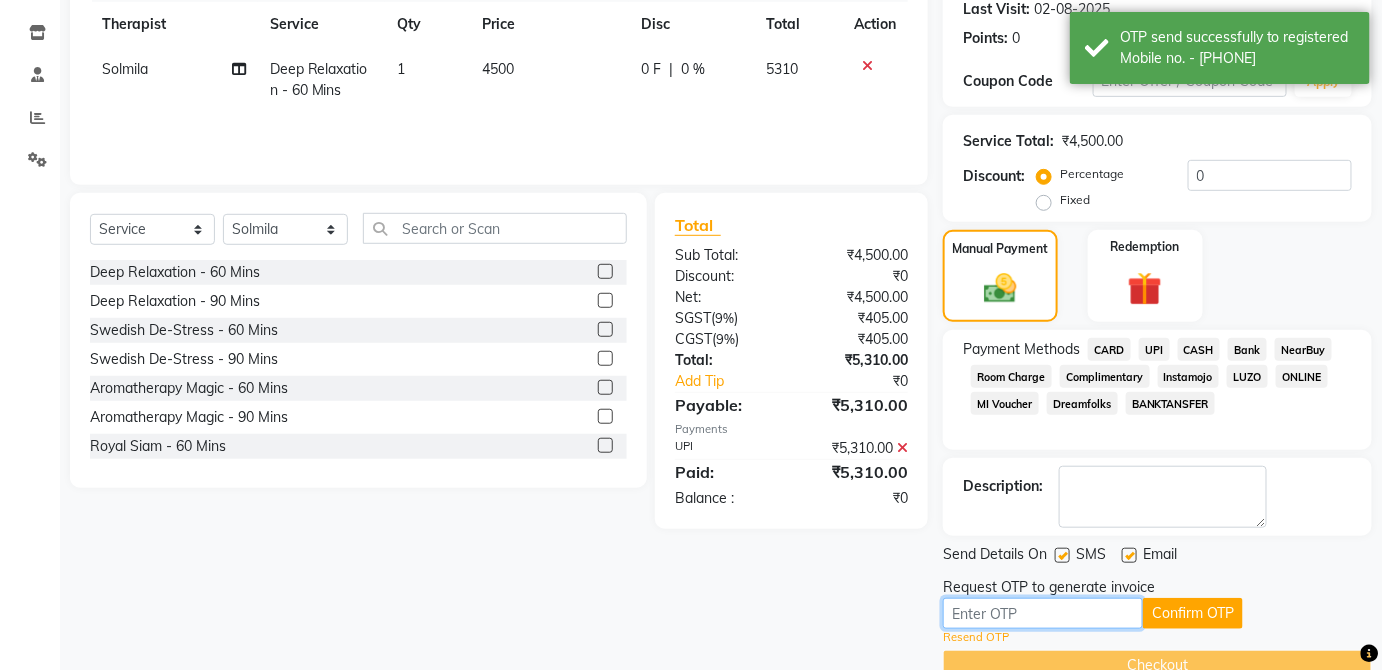 click at bounding box center [1043, 613] 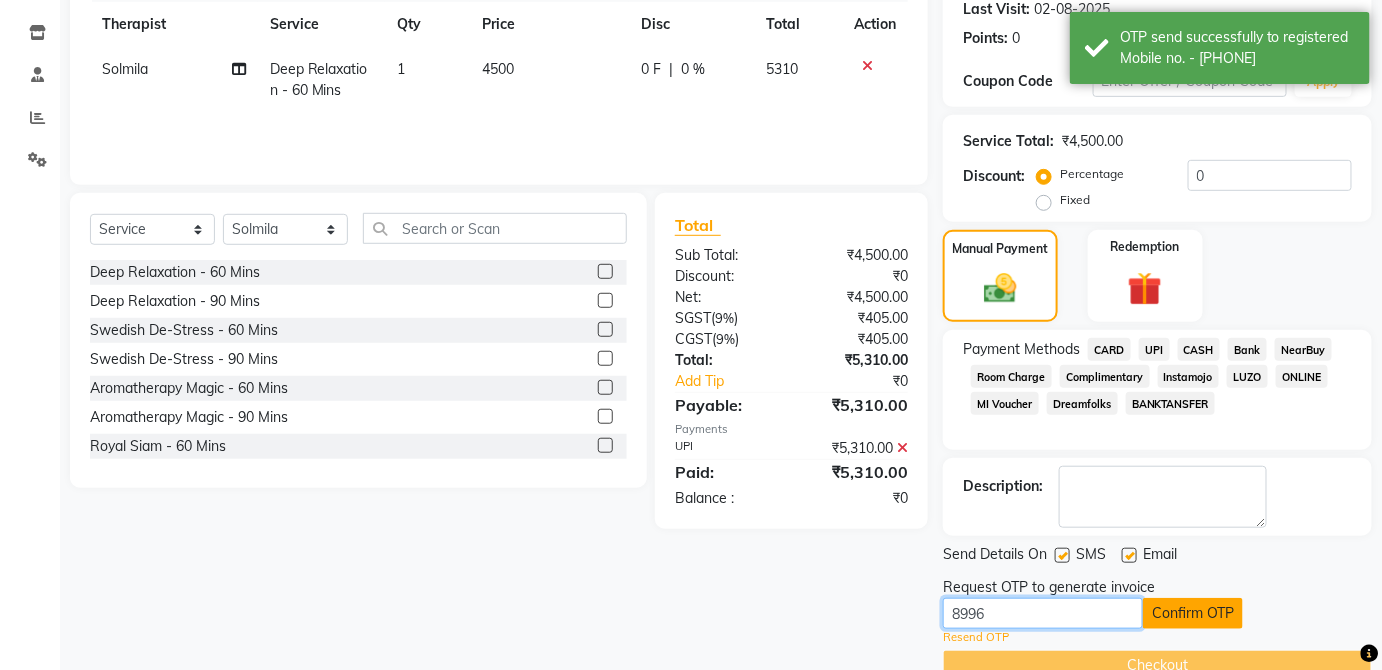 type on "8996" 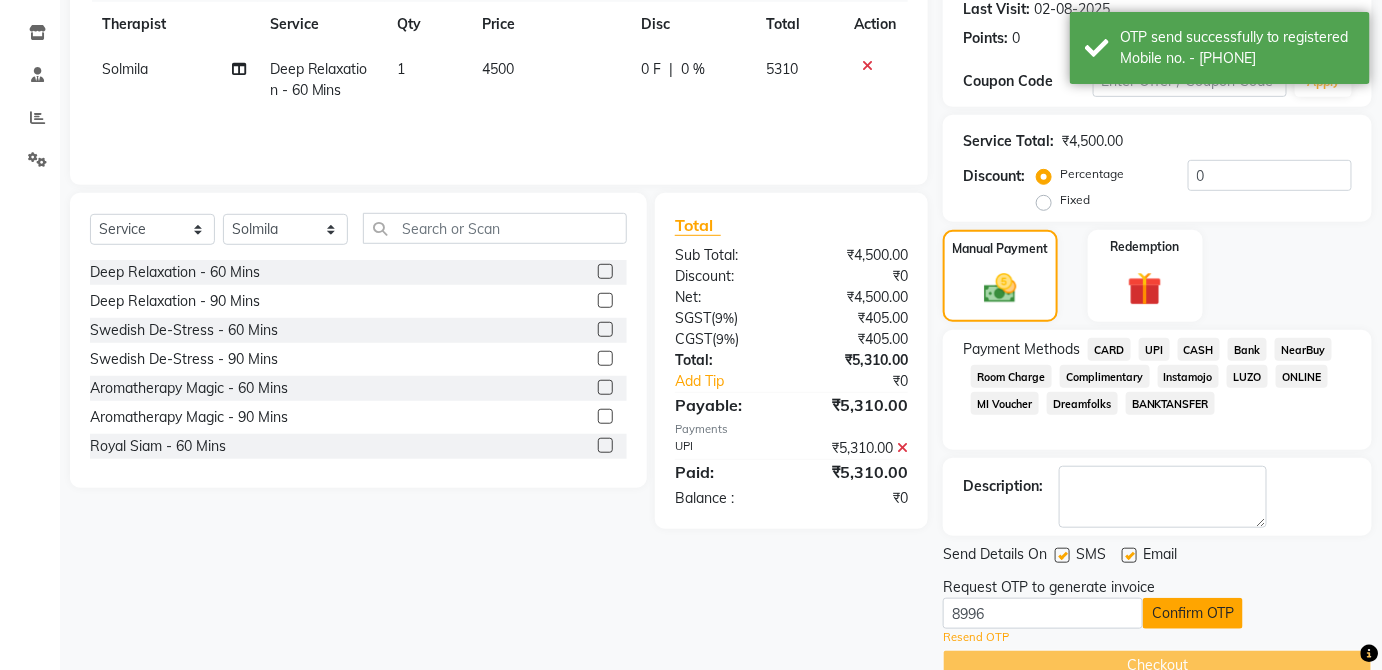 click on "Confirm OTP" 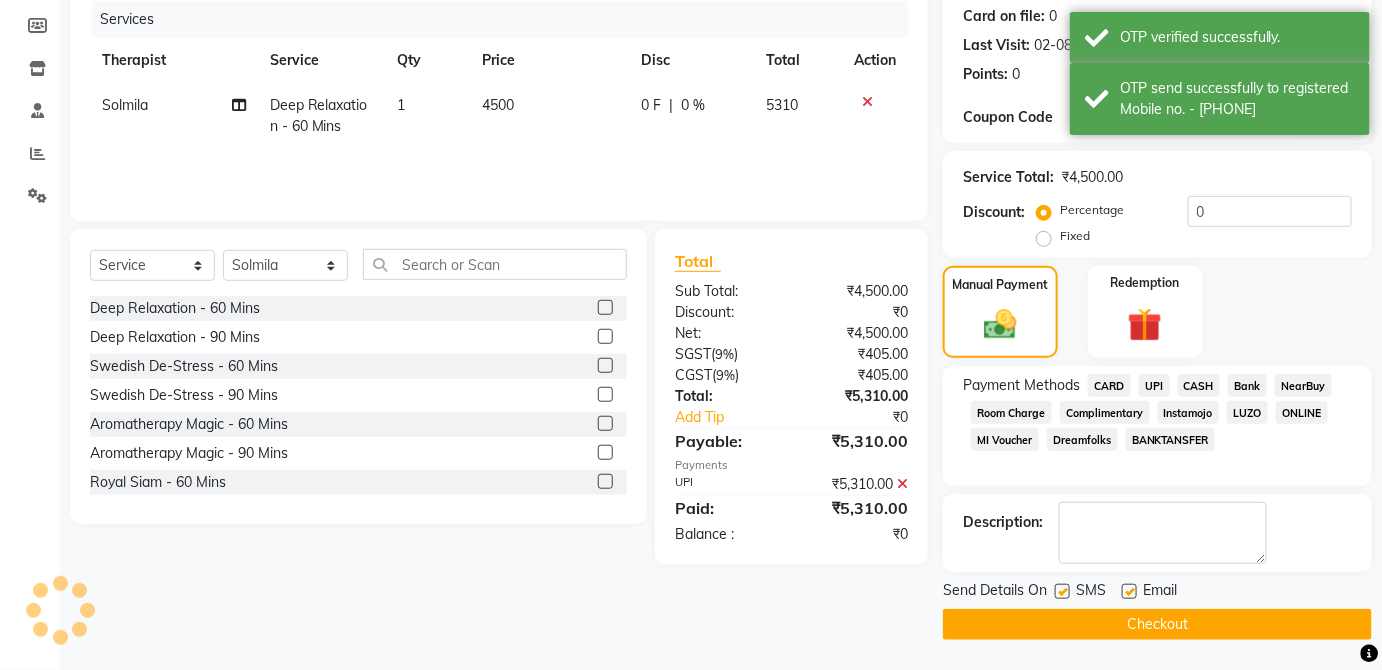 scroll, scrollTop: 245, scrollLeft: 0, axis: vertical 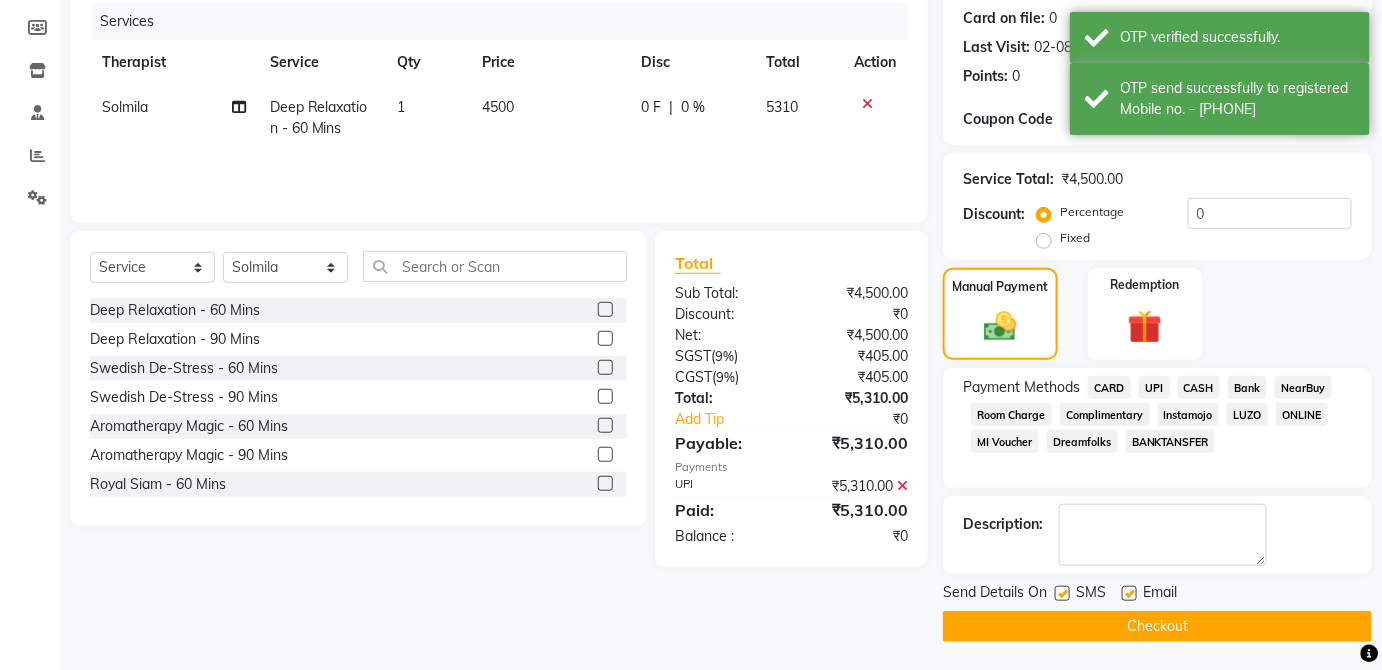 click on "Checkout" 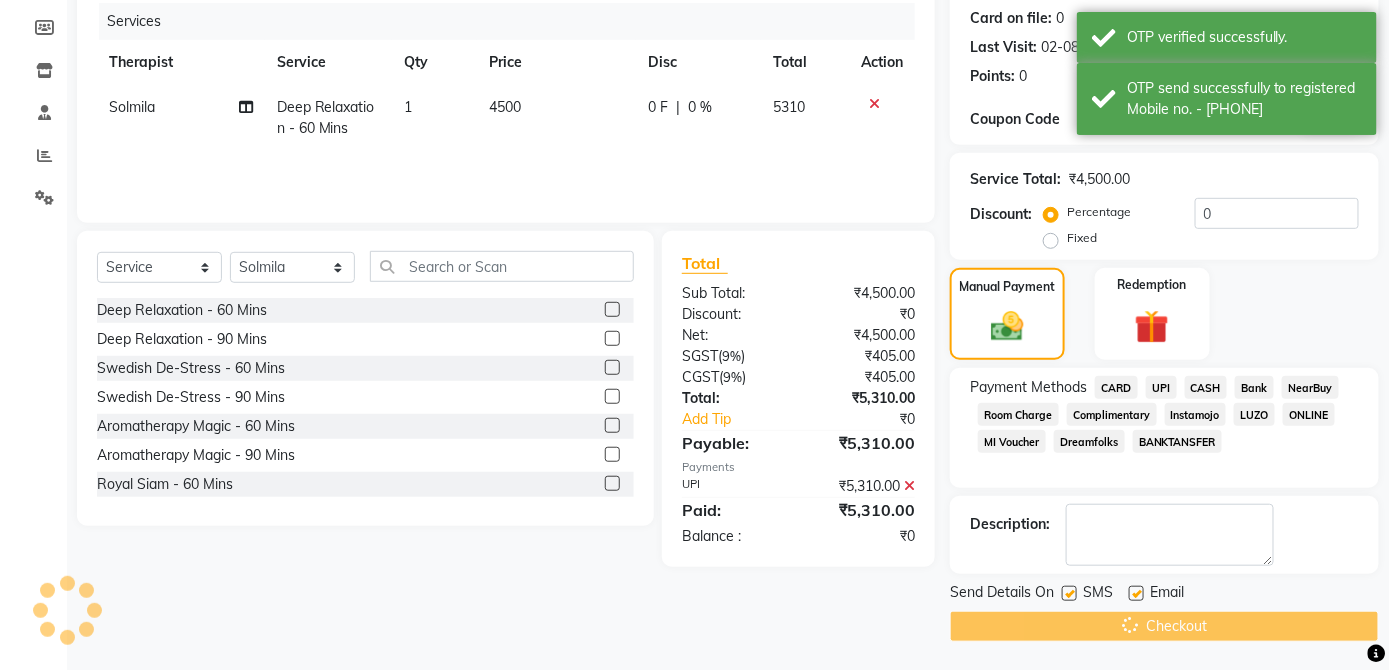 scroll, scrollTop: 0, scrollLeft: 0, axis: both 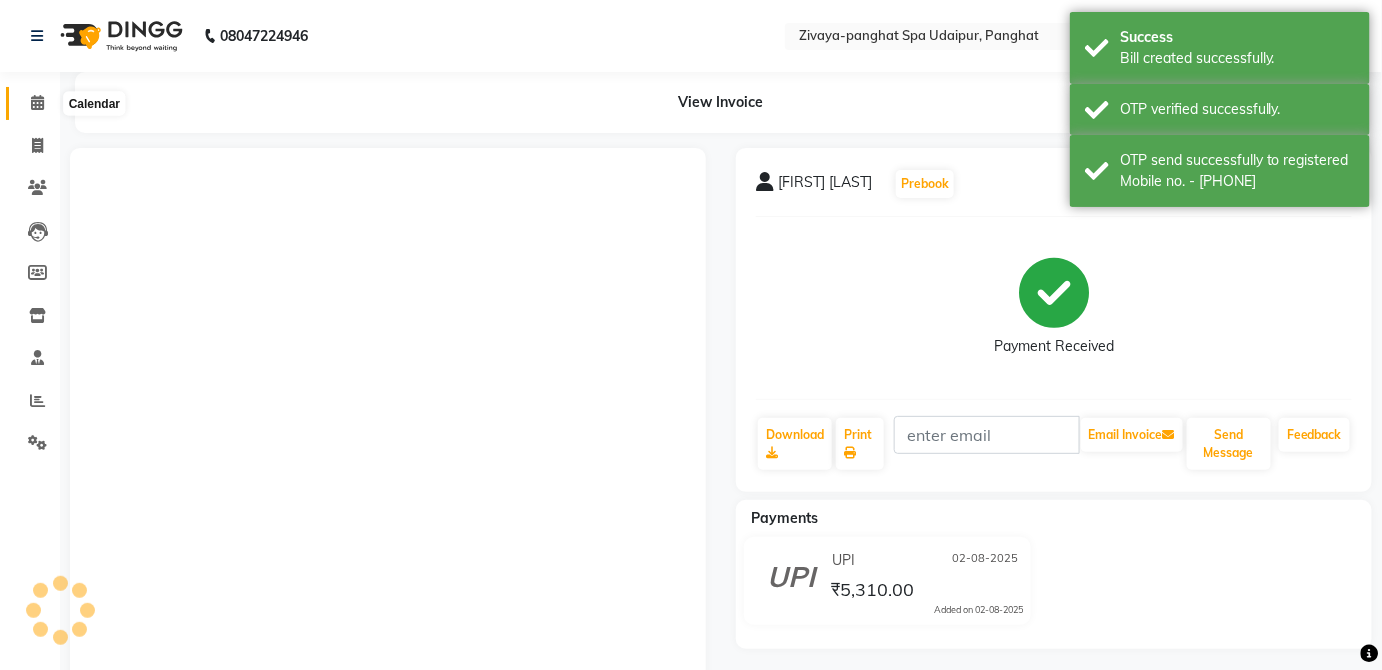 click 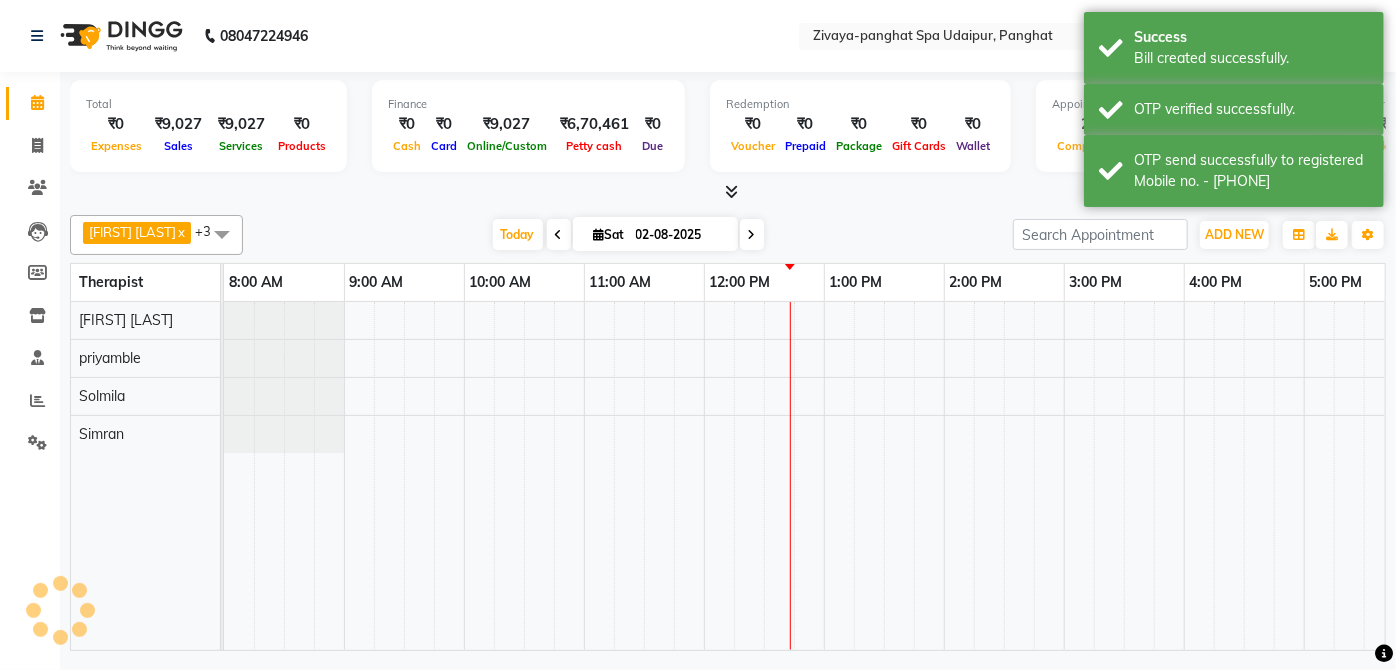 scroll, scrollTop: 0, scrollLeft: 480, axis: horizontal 